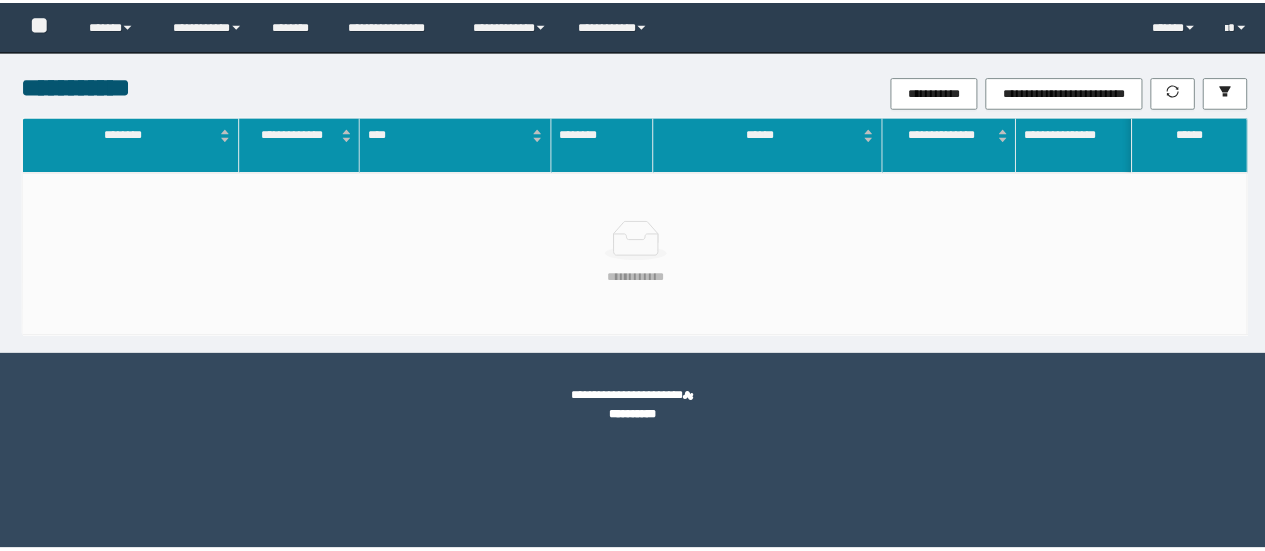 scroll, scrollTop: 0, scrollLeft: 0, axis: both 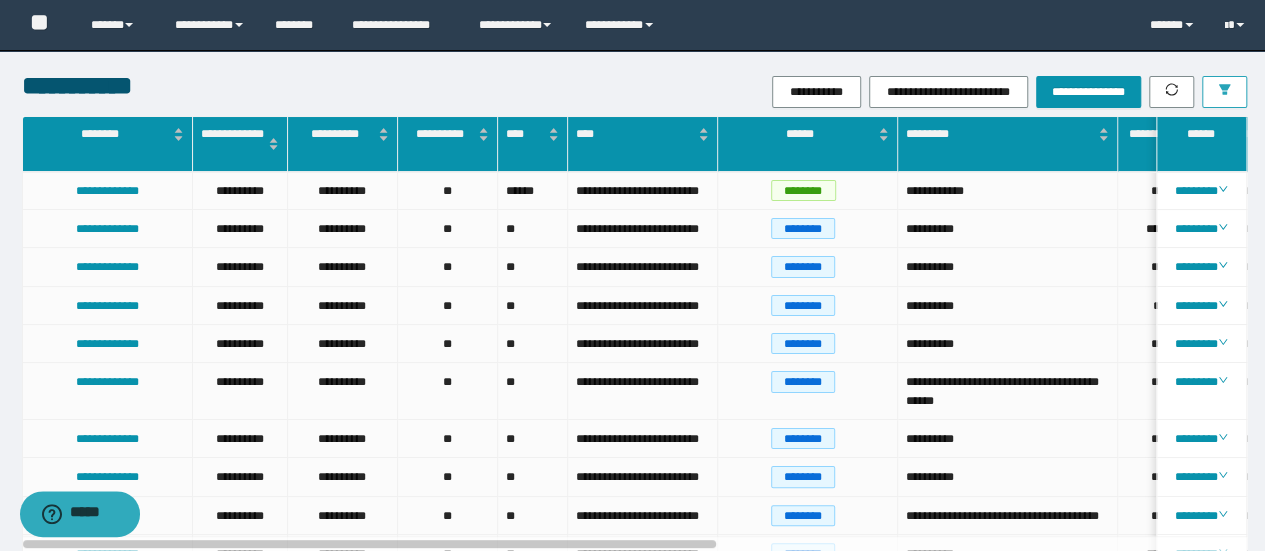 click at bounding box center [1224, 92] 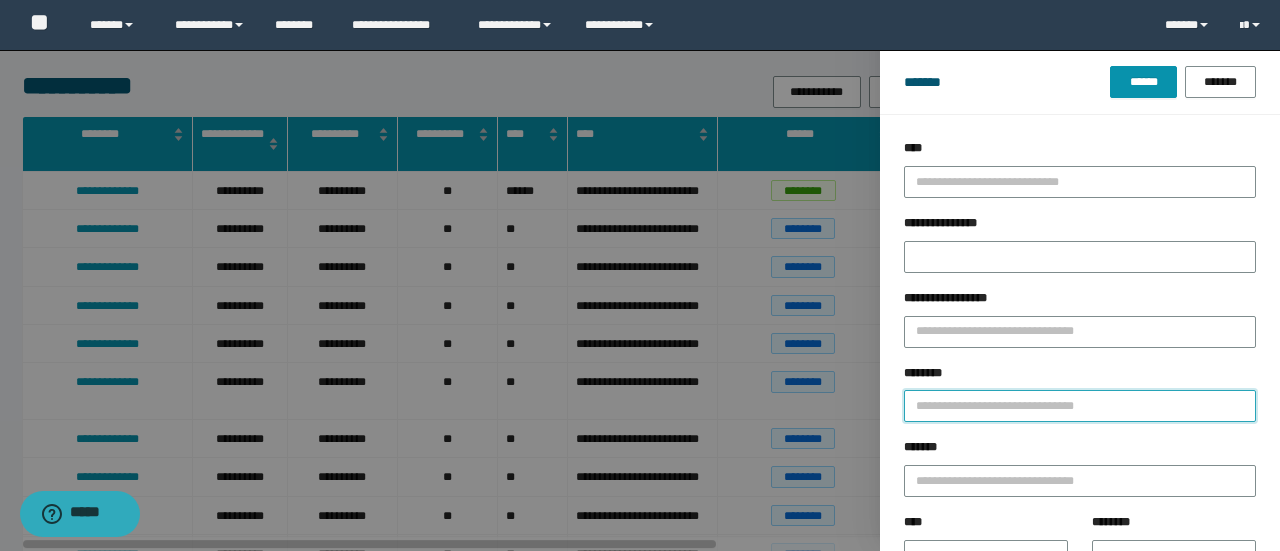 click on "********" at bounding box center [1080, 406] 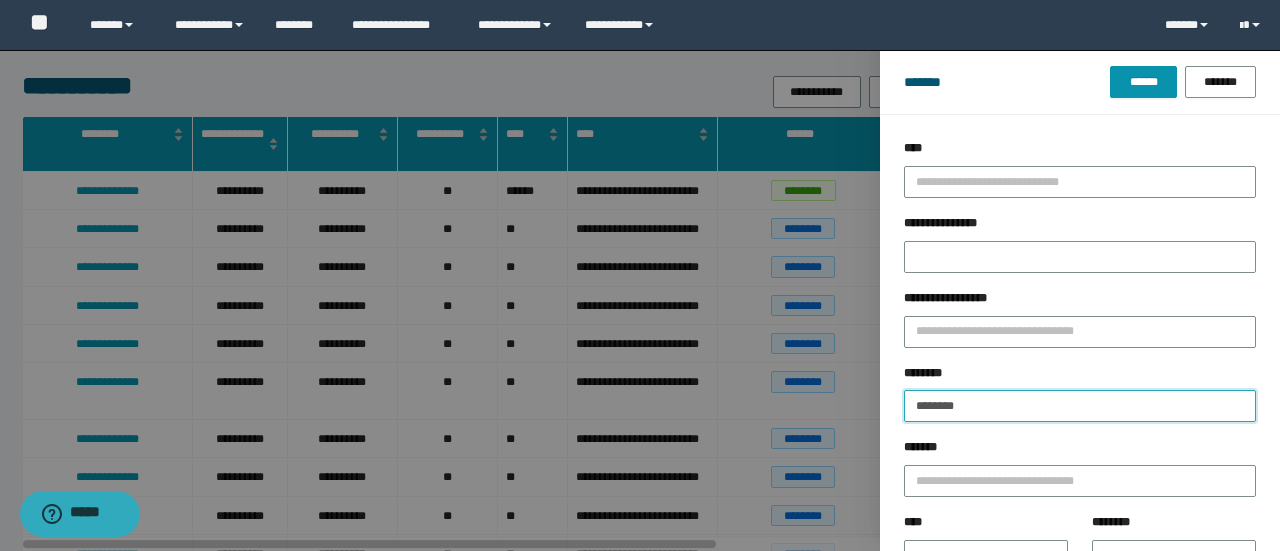 click on "******" at bounding box center [1143, 82] 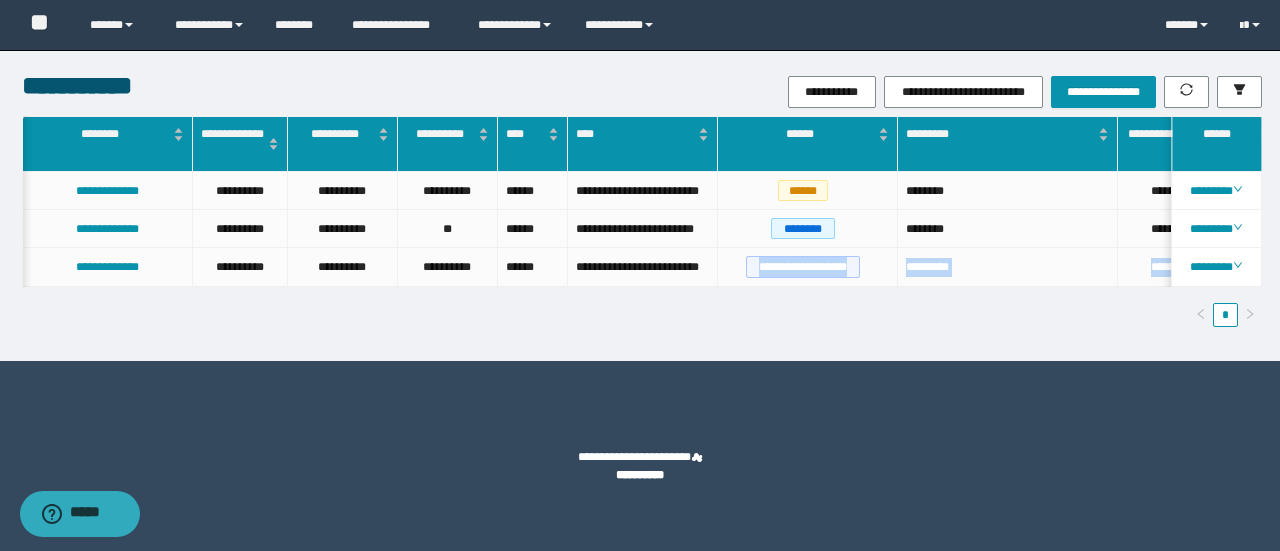 scroll, scrollTop: 0, scrollLeft: 188, axis: horizontal 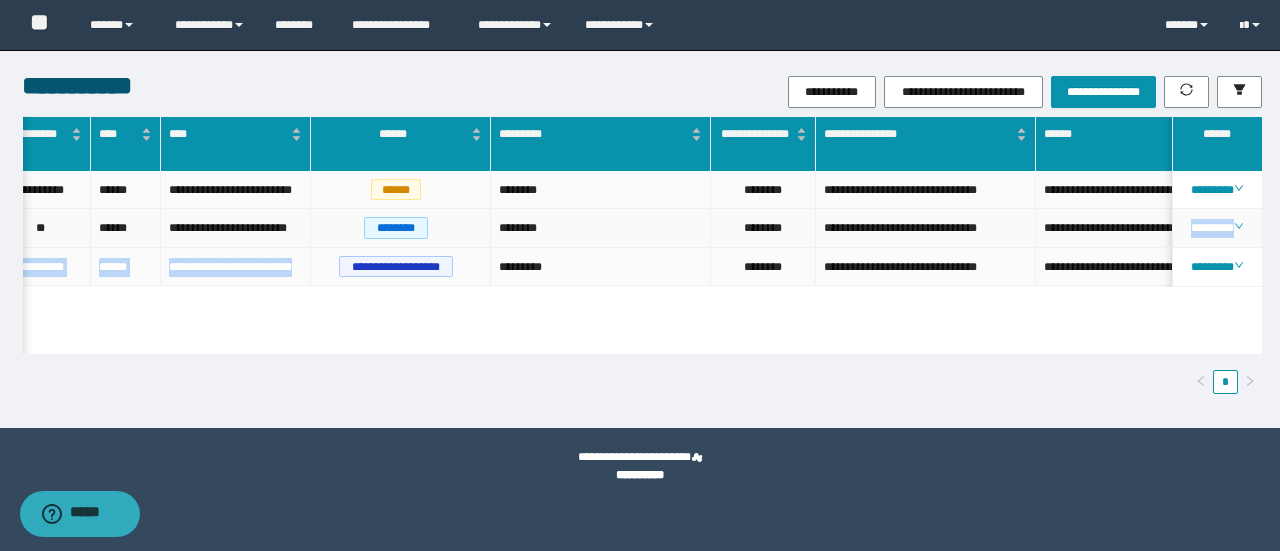 drag, startPoint x: 683, startPoint y: 333, endPoint x: 1245, endPoint y: 243, distance: 569.16077 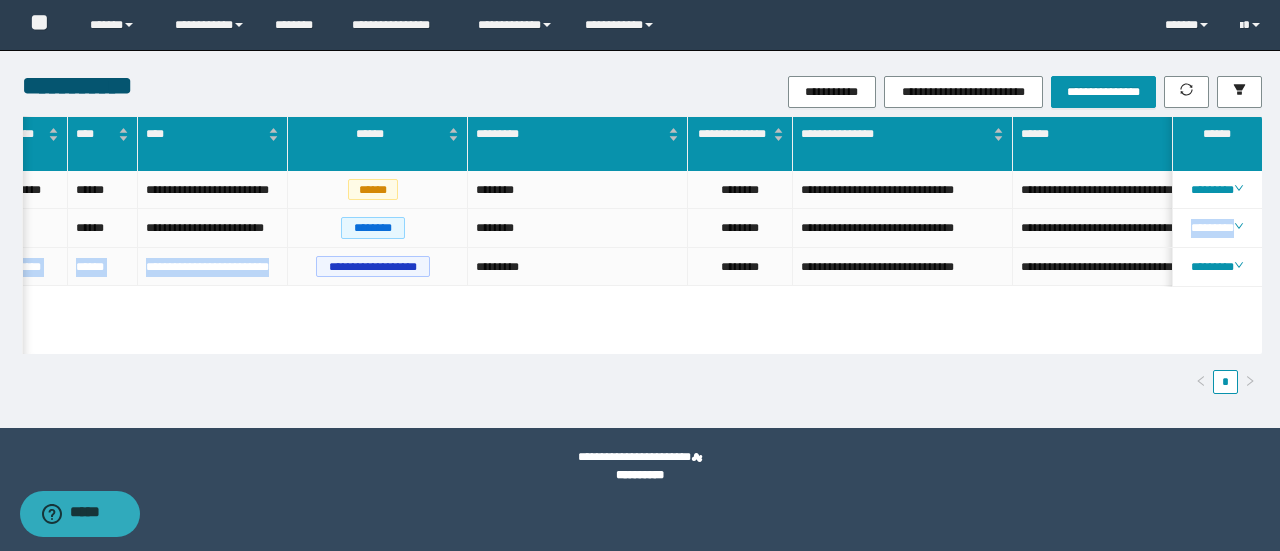 scroll, scrollTop: 0, scrollLeft: 920, axis: horizontal 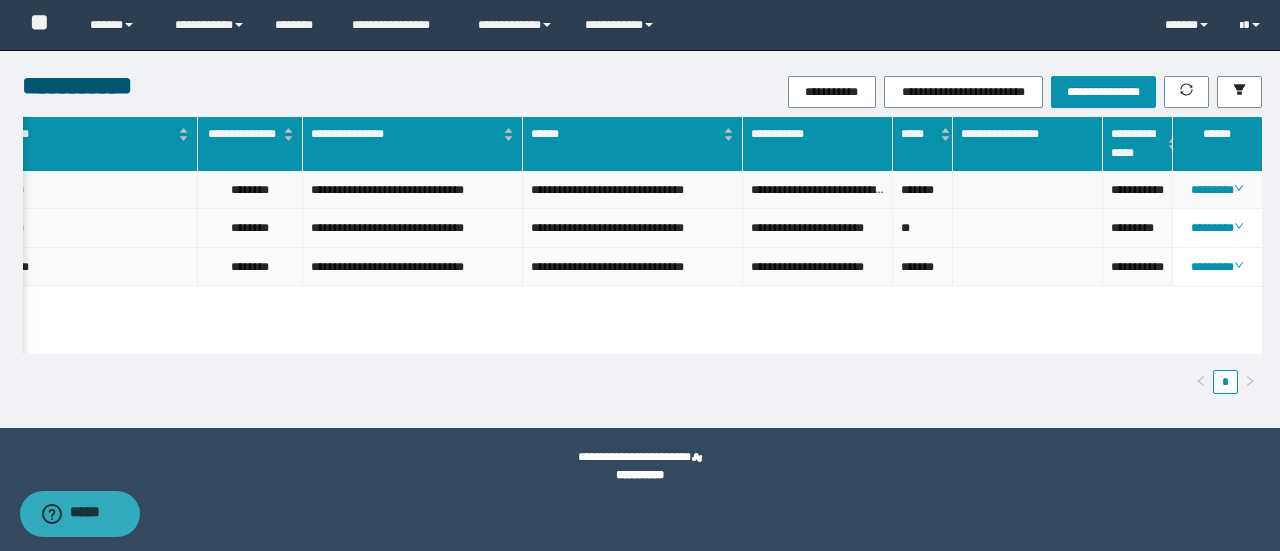 click on "**********" at bounding box center (1138, 190) 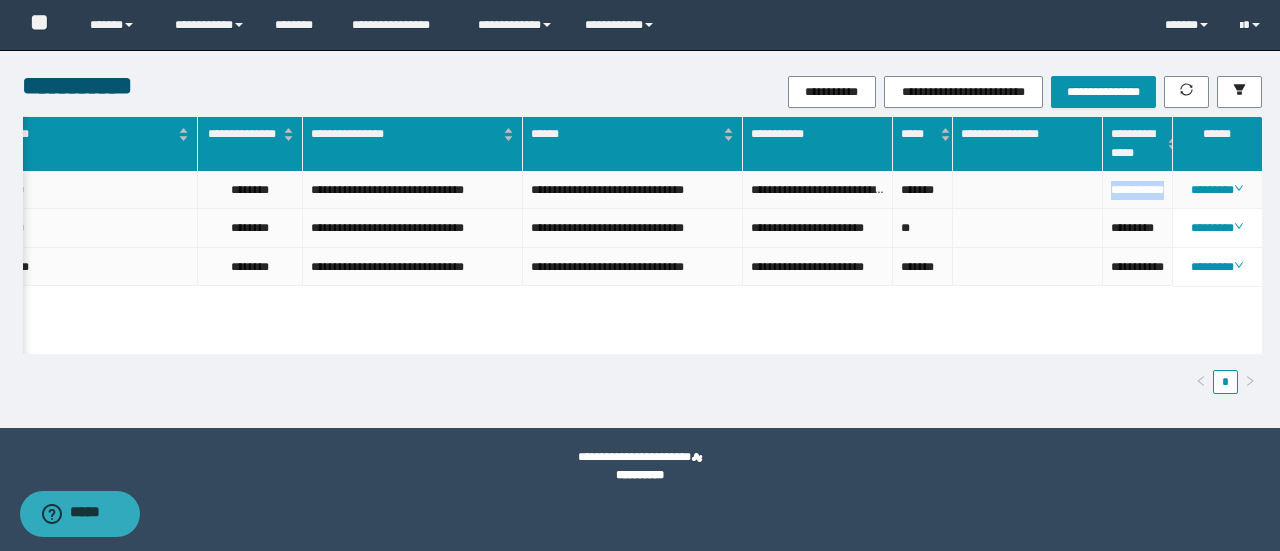 click on "**********" at bounding box center [1138, 190] 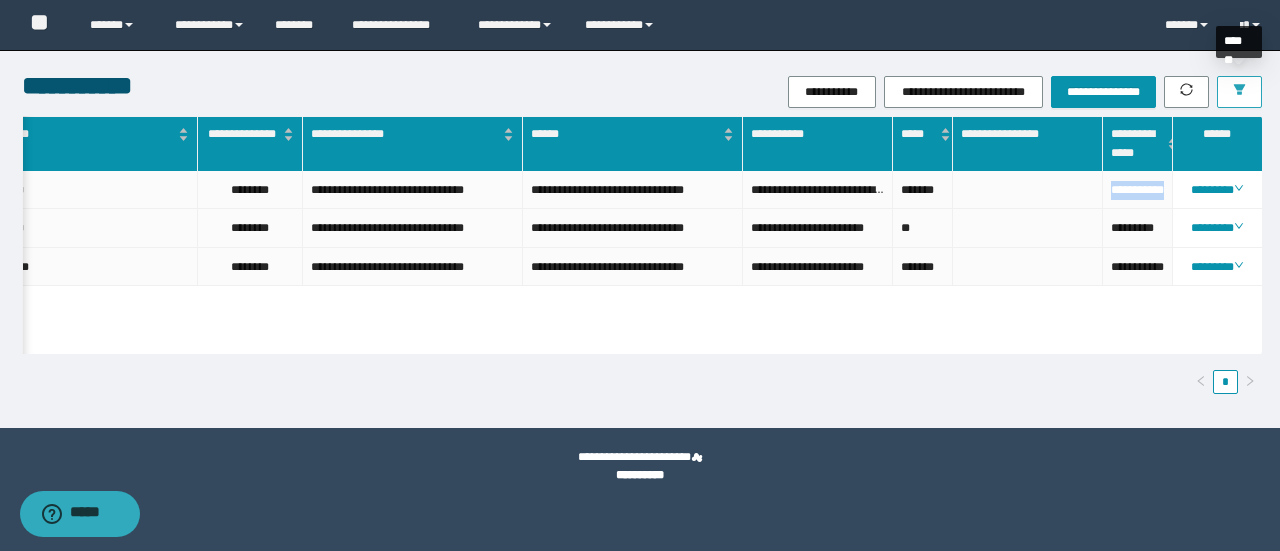 click 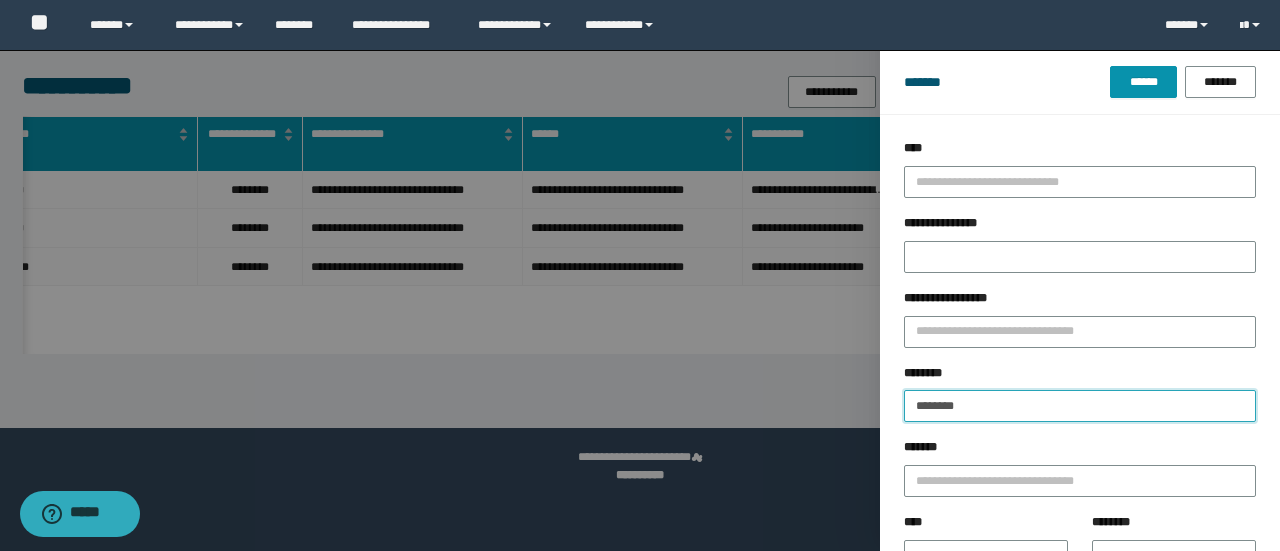 drag, startPoint x: 980, startPoint y: 403, endPoint x: 550, endPoint y: 395, distance: 430.0744 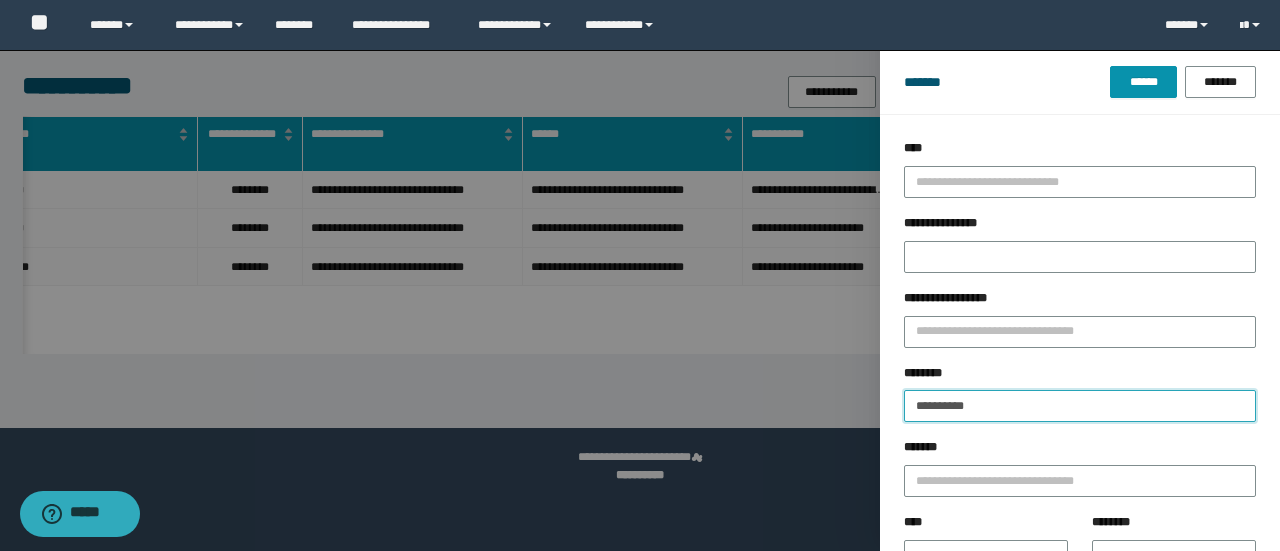 click on "******" at bounding box center [1143, 82] 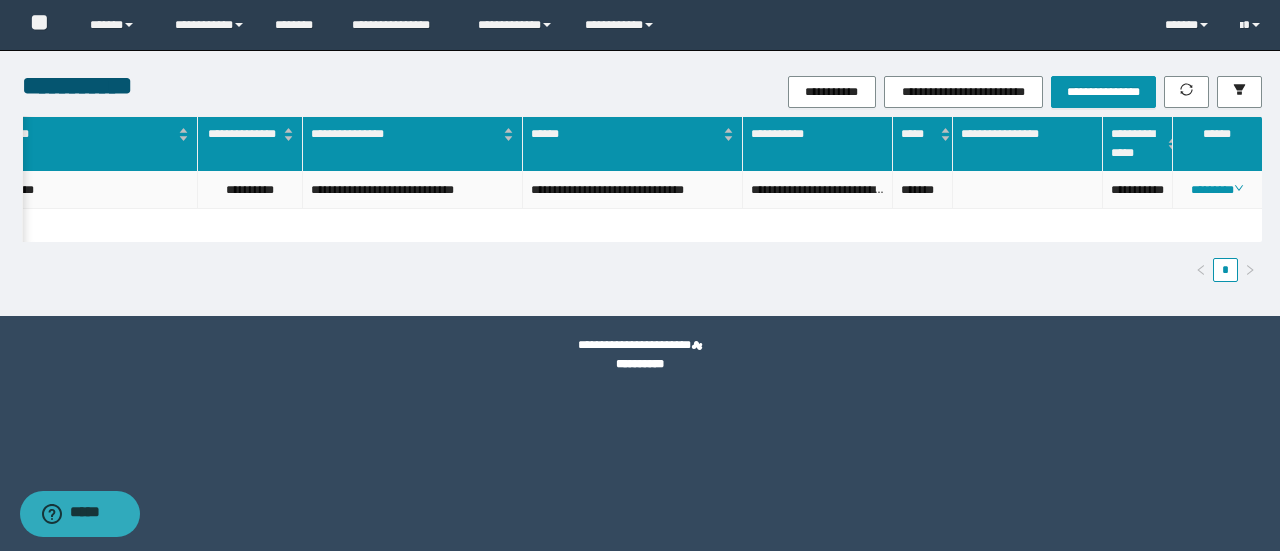 click on "**********" at bounding box center (1138, 190) 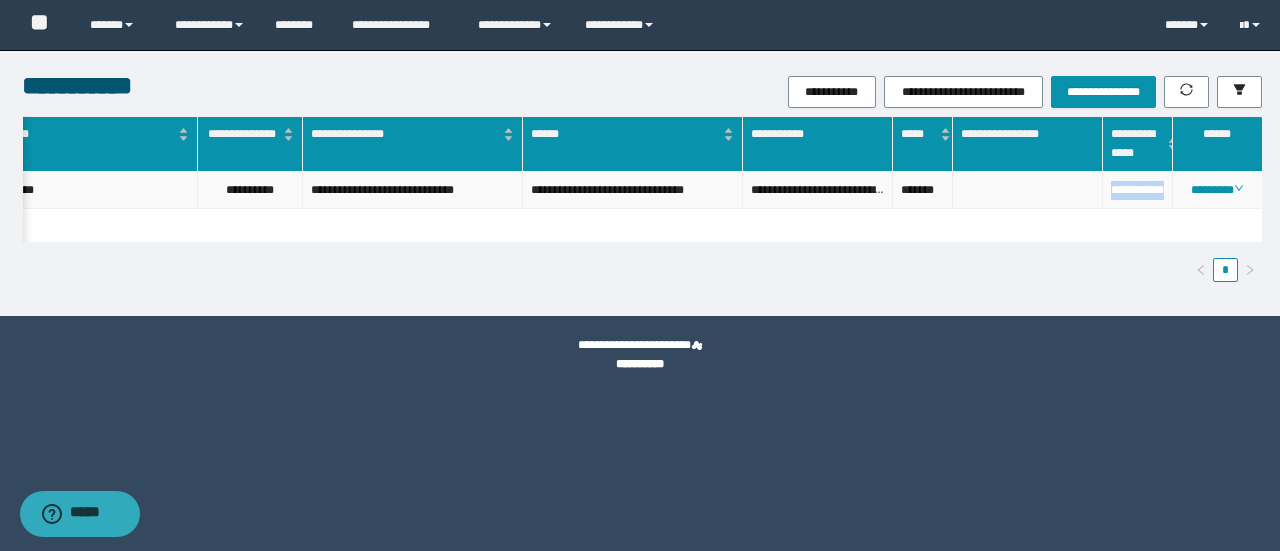 click on "**********" at bounding box center [1138, 190] 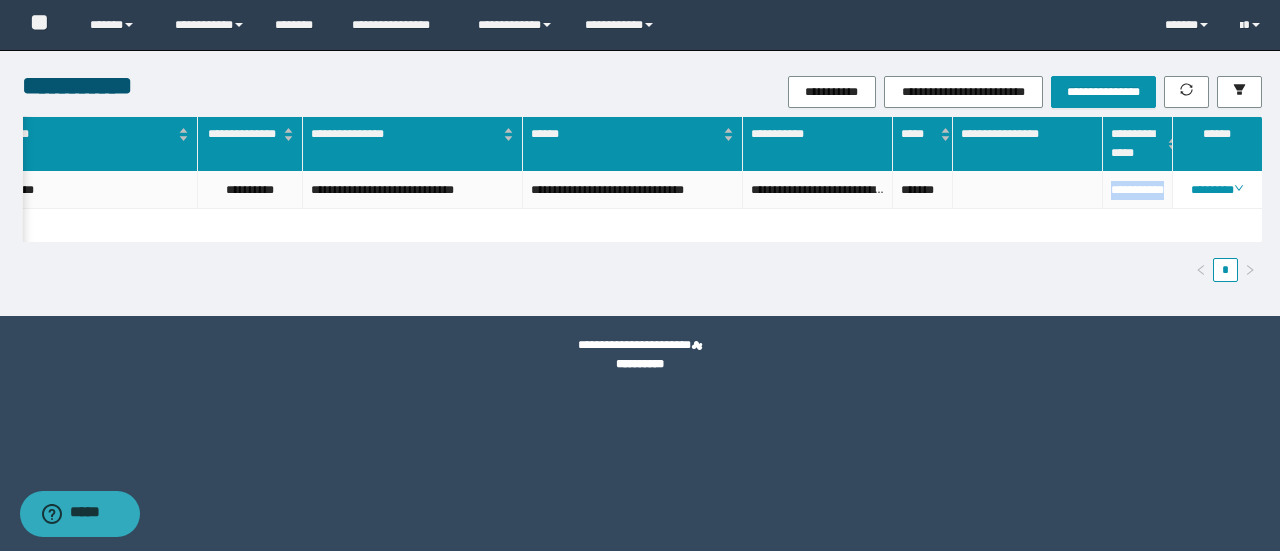 copy on "**********" 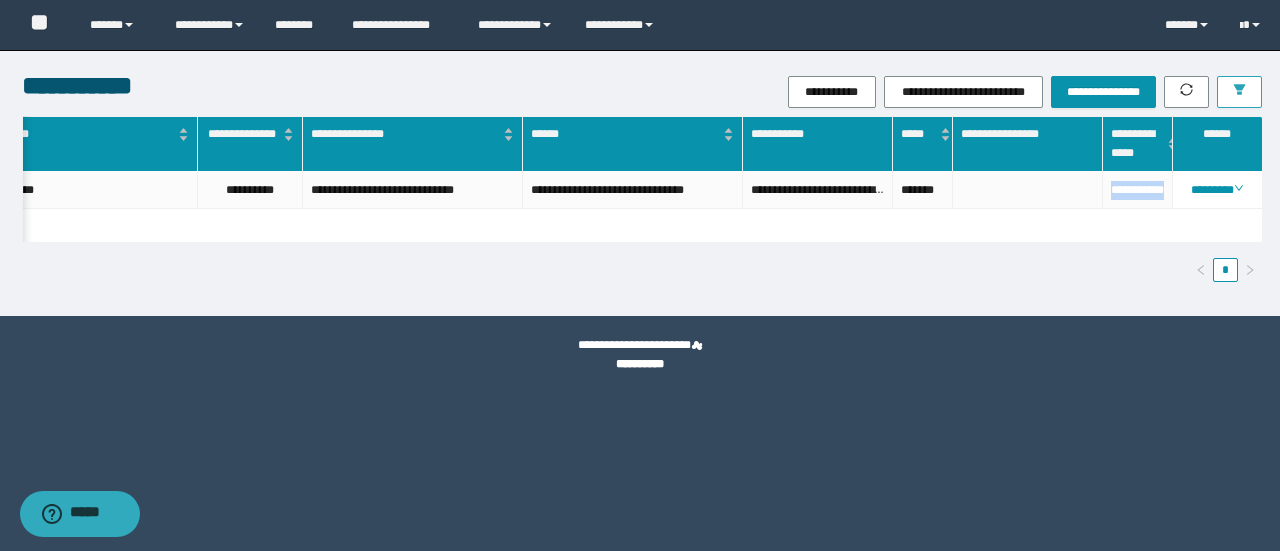 click 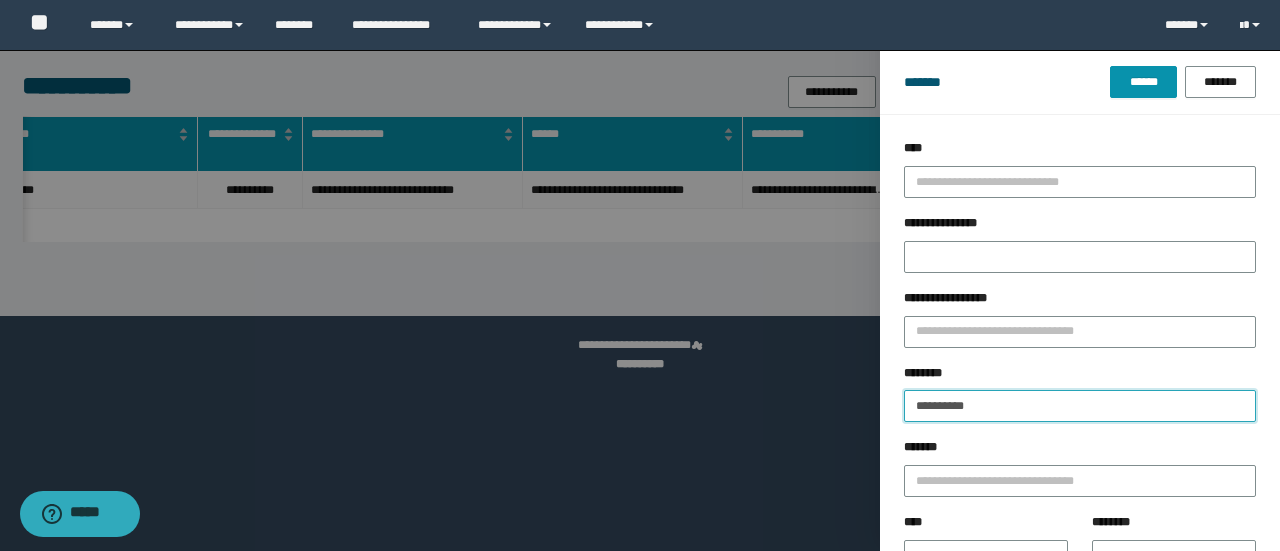 drag, startPoint x: 959, startPoint y: 403, endPoint x: 653, endPoint y: 411, distance: 306.10455 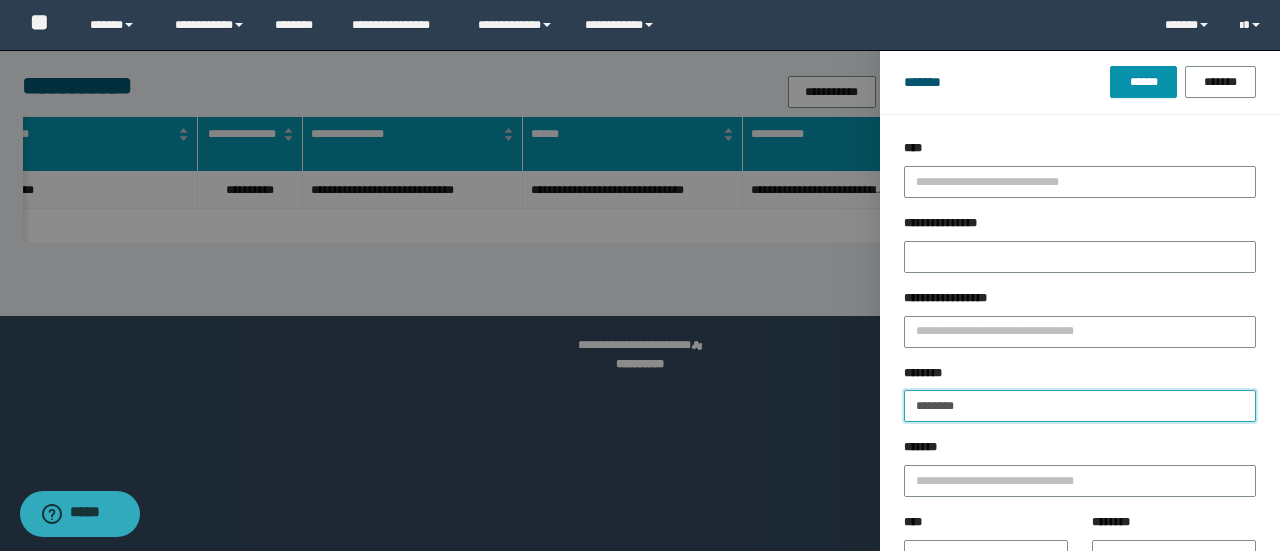 click on "******" at bounding box center [1143, 82] 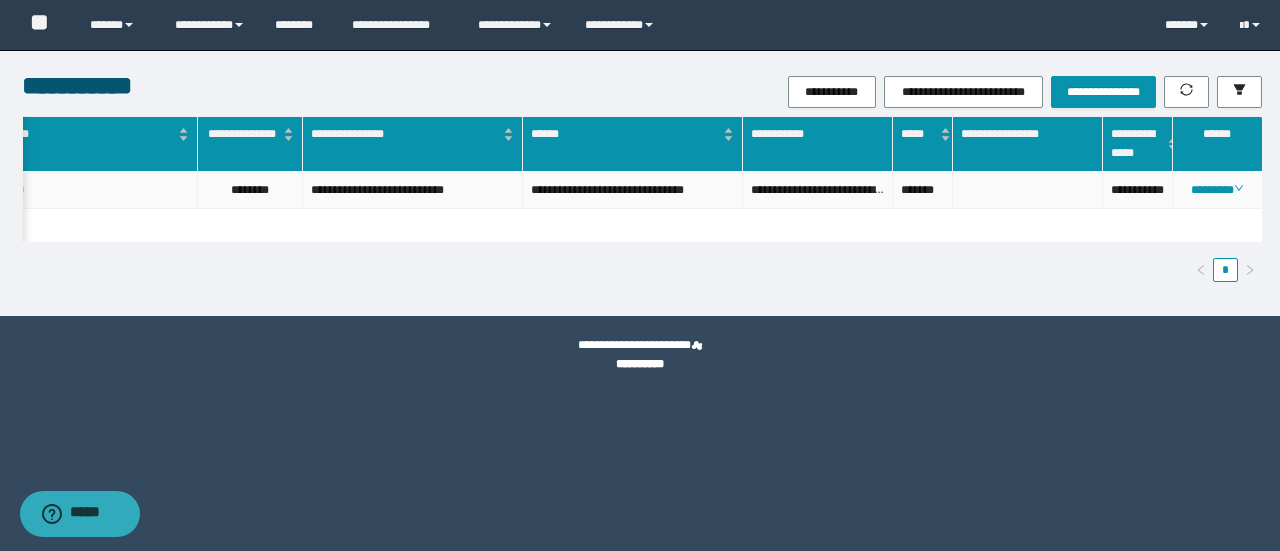 click on "**********" at bounding box center (1138, 190) 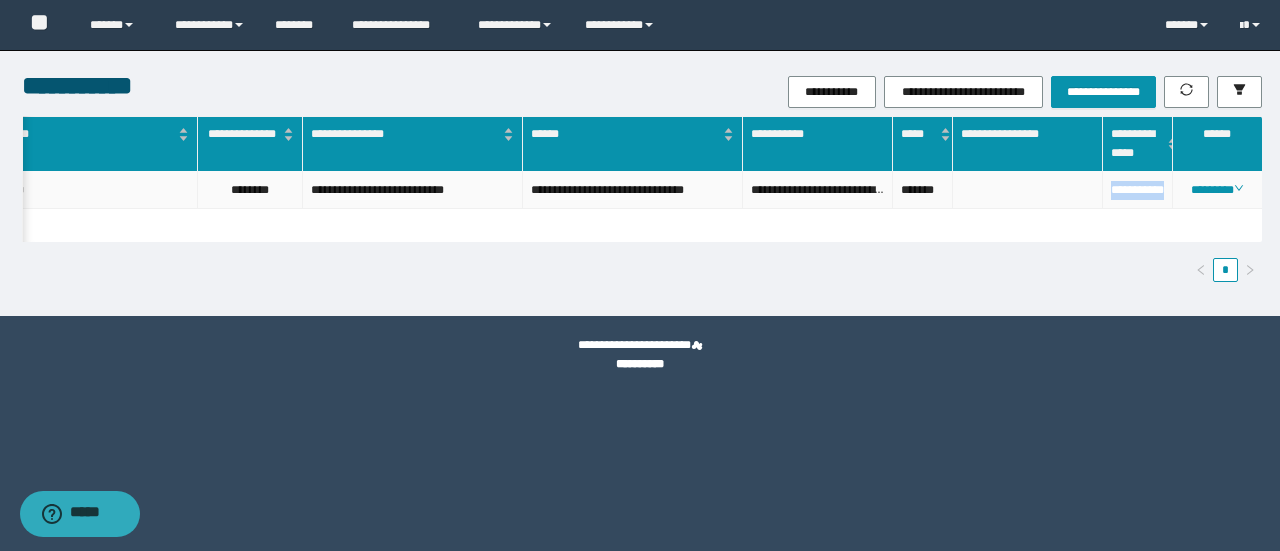 click on "**********" at bounding box center [1138, 190] 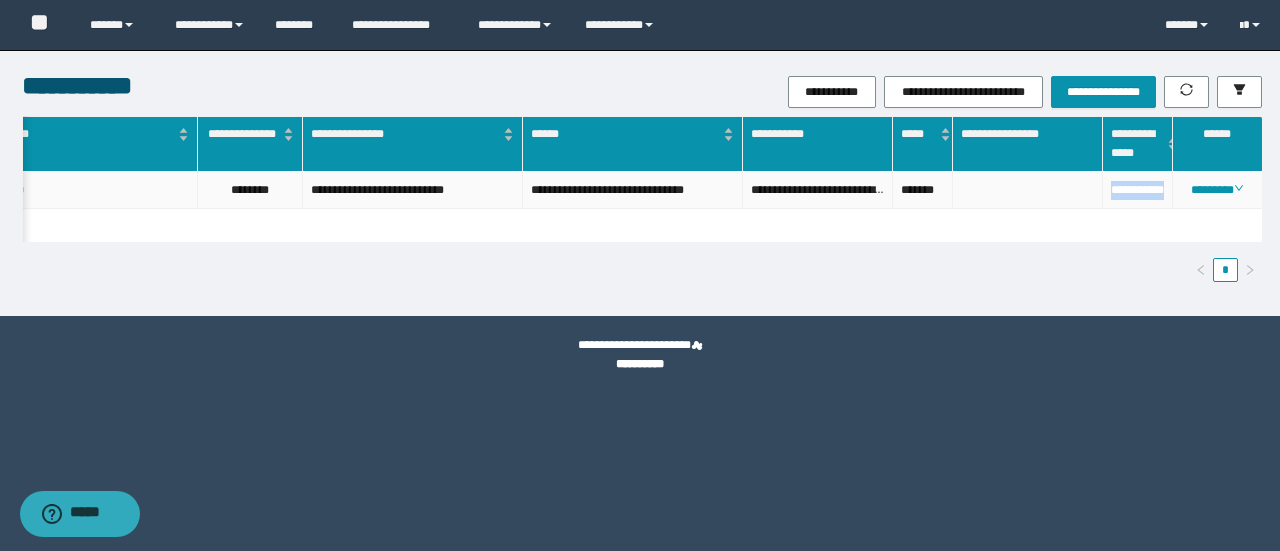 copy on "**********" 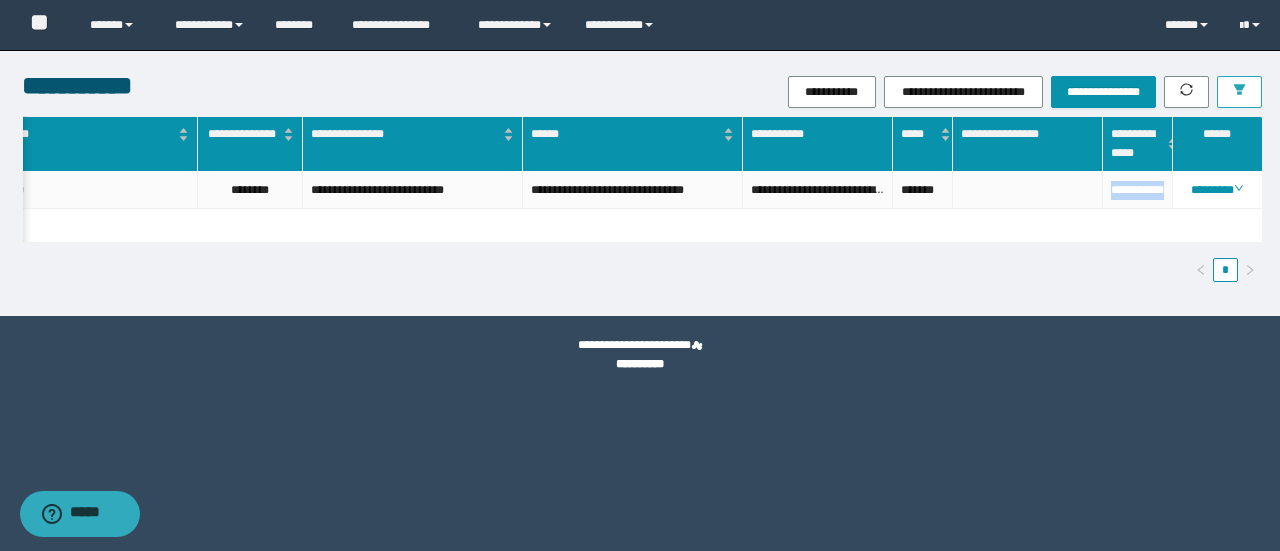 click 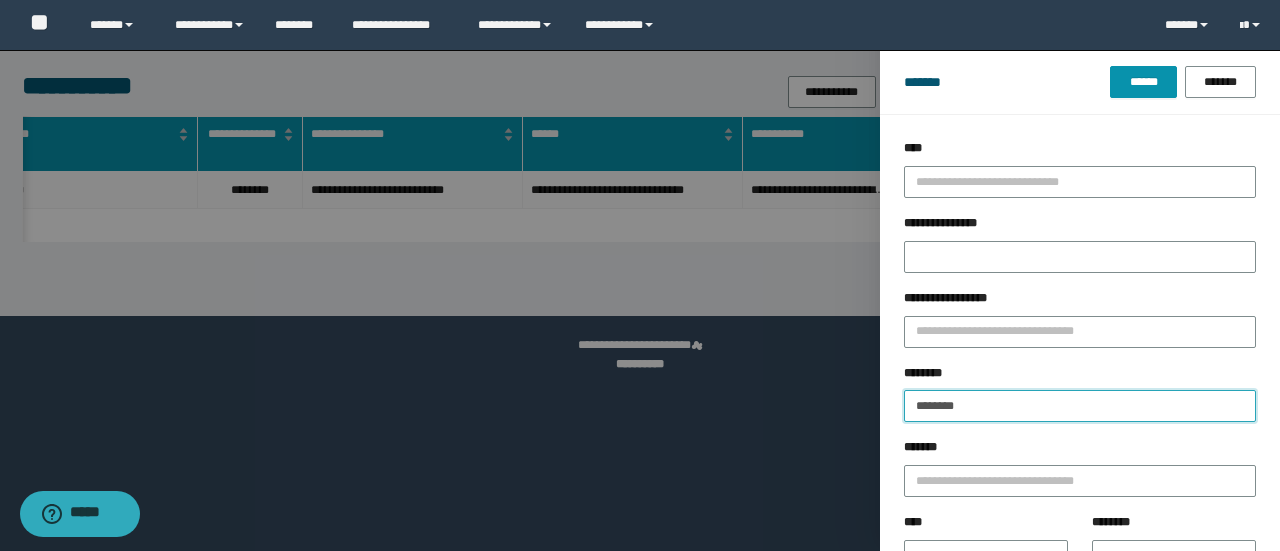 drag, startPoint x: 977, startPoint y: 401, endPoint x: 780, endPoint y: 385, distance: 197.64868 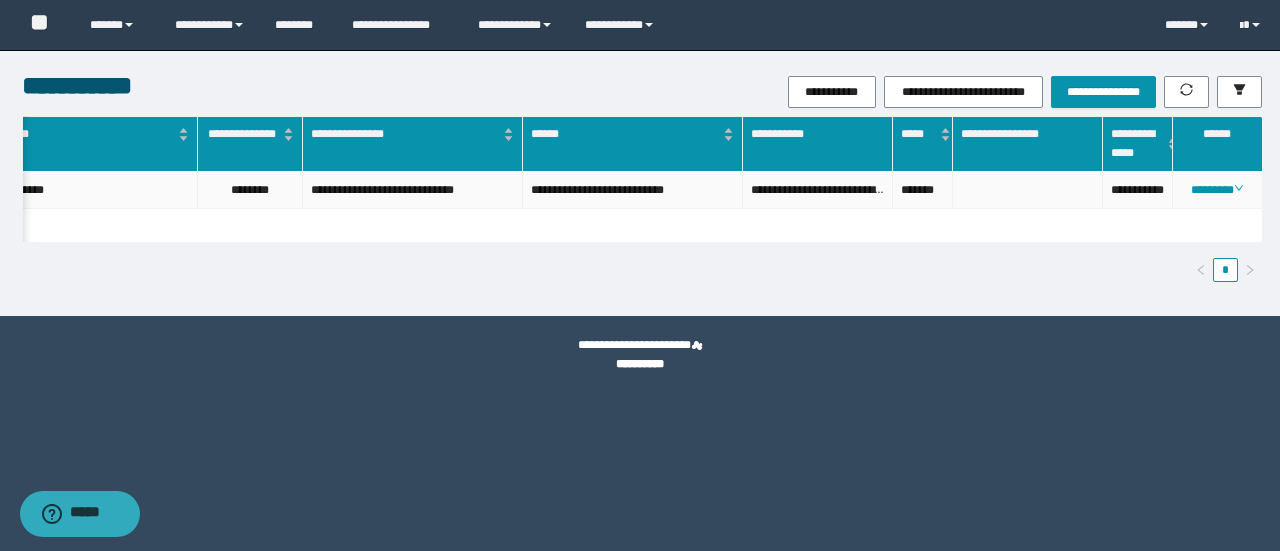 click on "**********" at bounding box center [1138, 190] 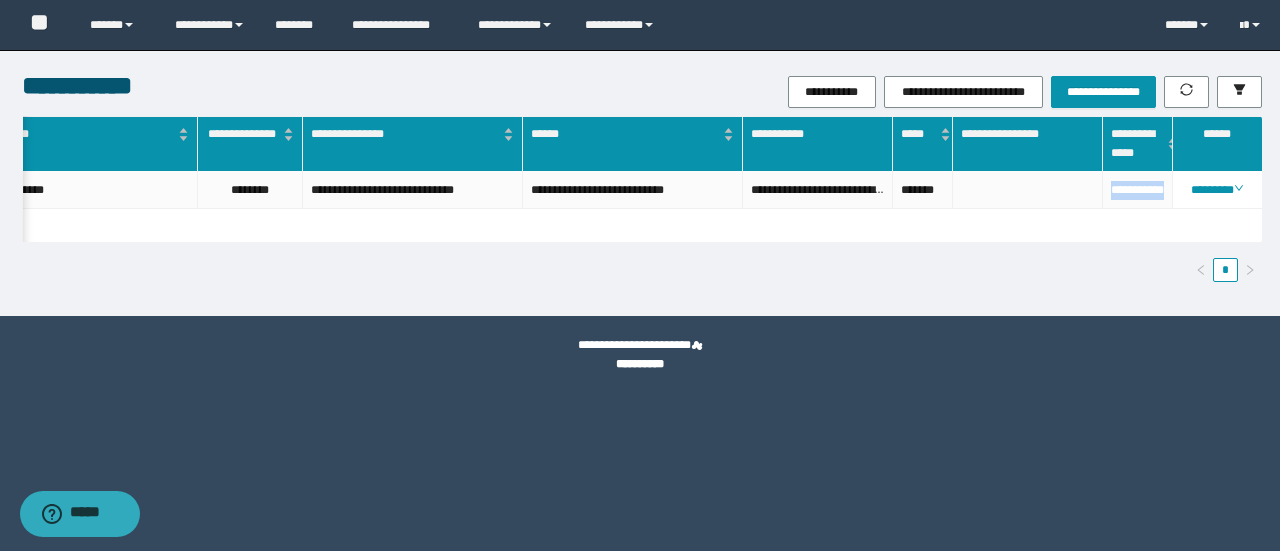 drag, startPoint x: 1136, startPoint y: 196, endPoint x: 1107, endPoint y: 229, distance: 43.931767 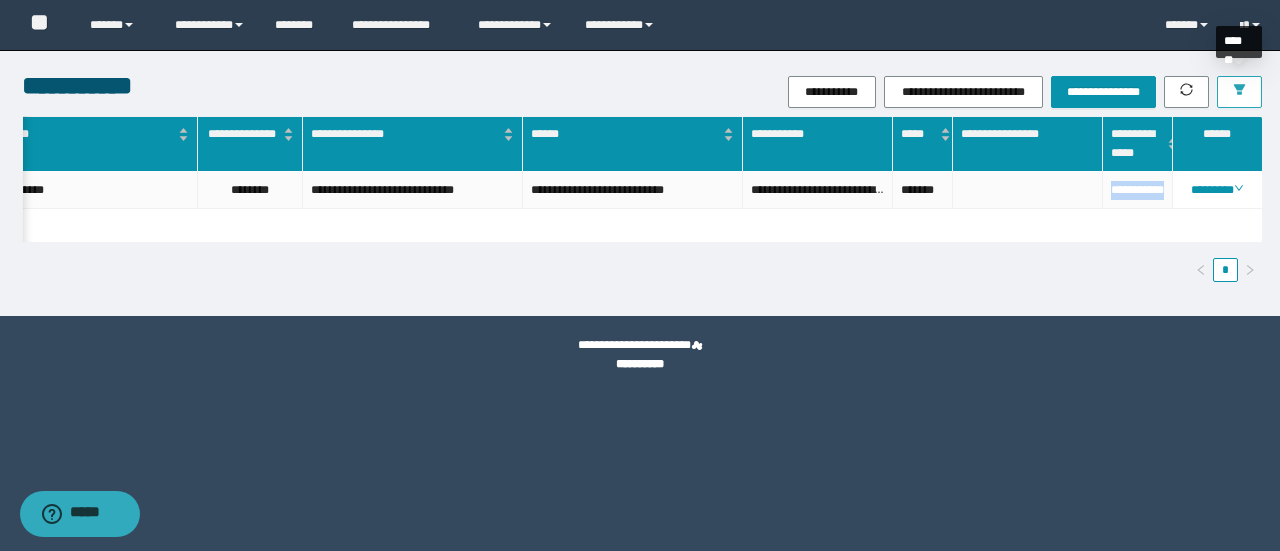 click at bounding box center (1239, 92) 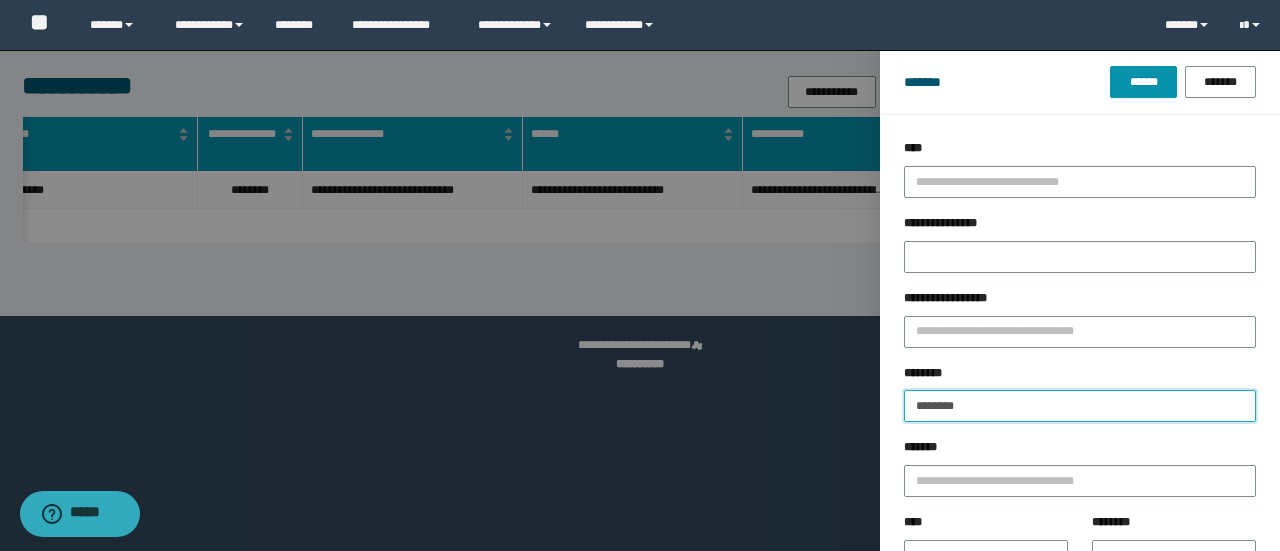 drag, startPoint x: 975, startPoint y: 397, endPoint x: 668, endPoint y: 383, distance: 307.31906 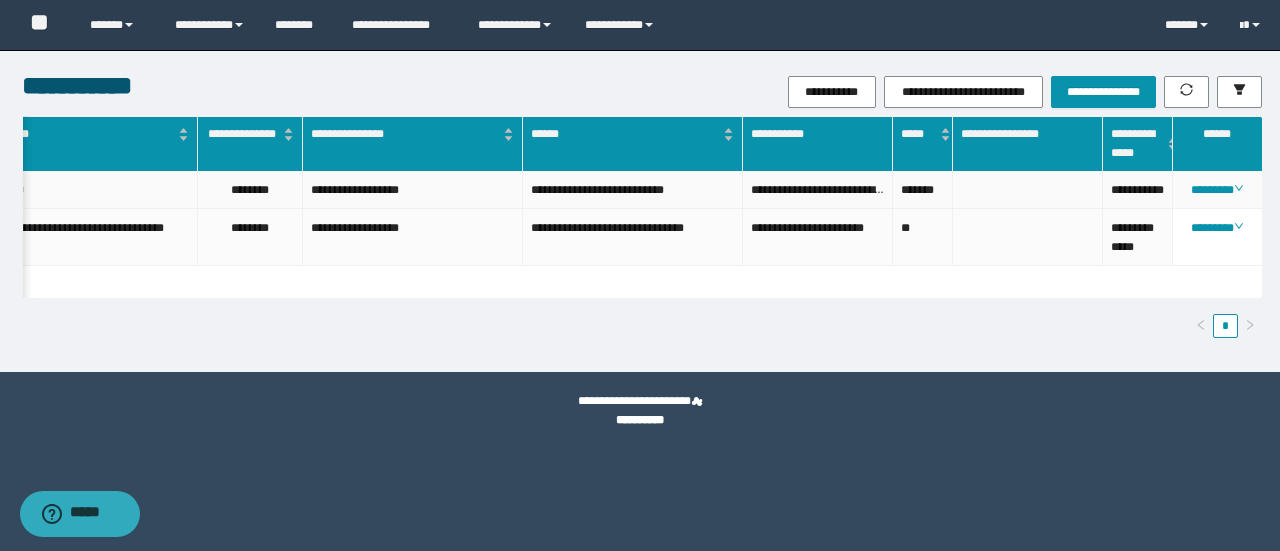 click on "**********" at bounding box center (1138, 190) 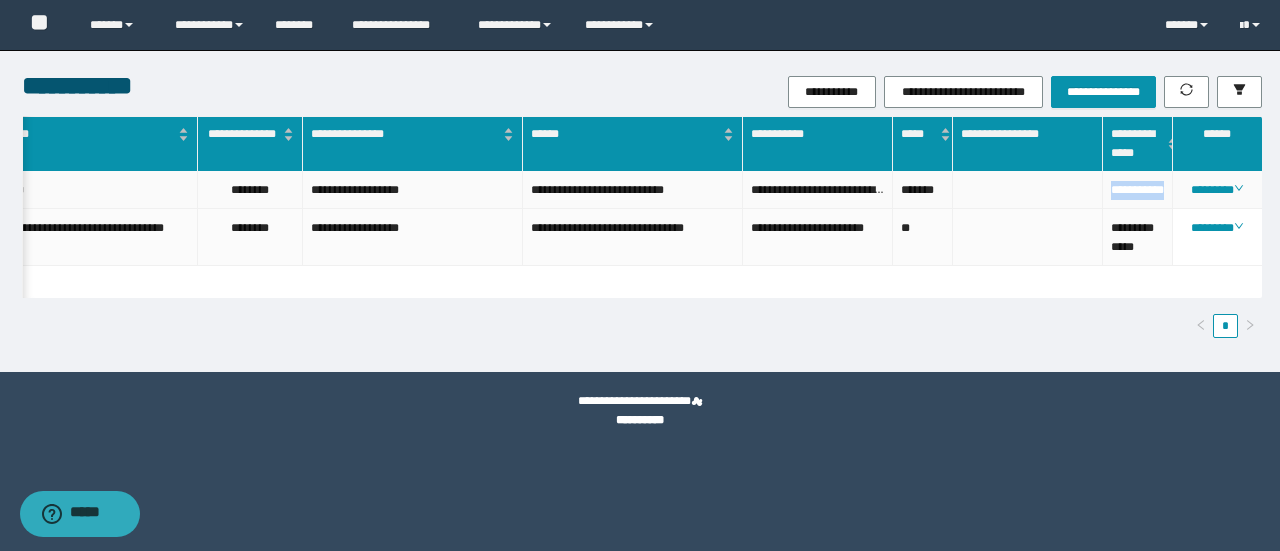 click on "**********" at bounding box center (1138, 190) 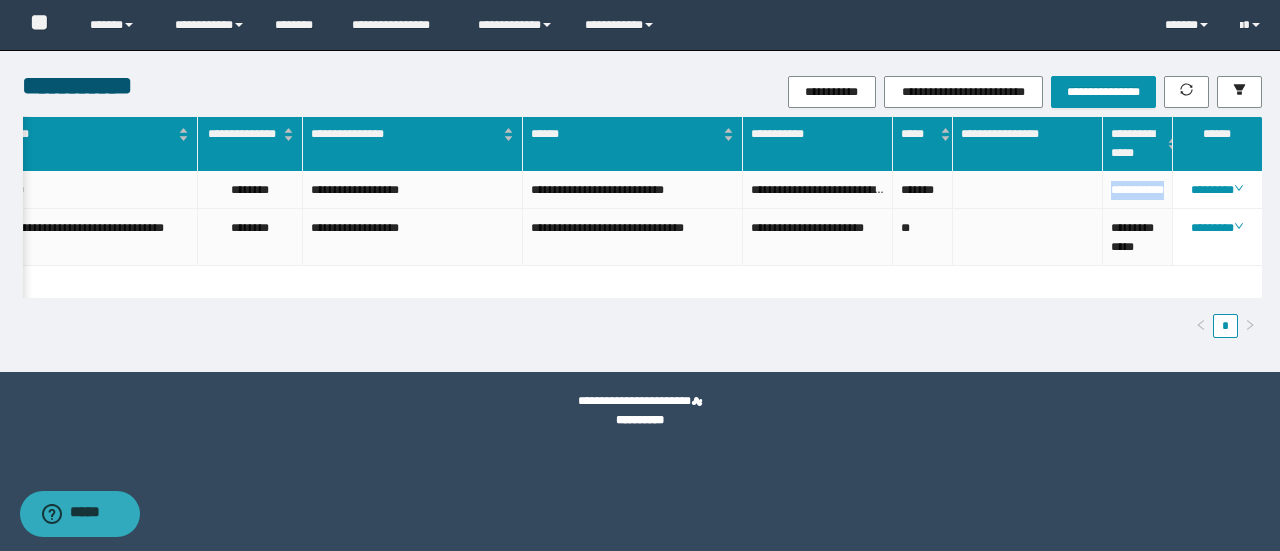 copy on "**********" 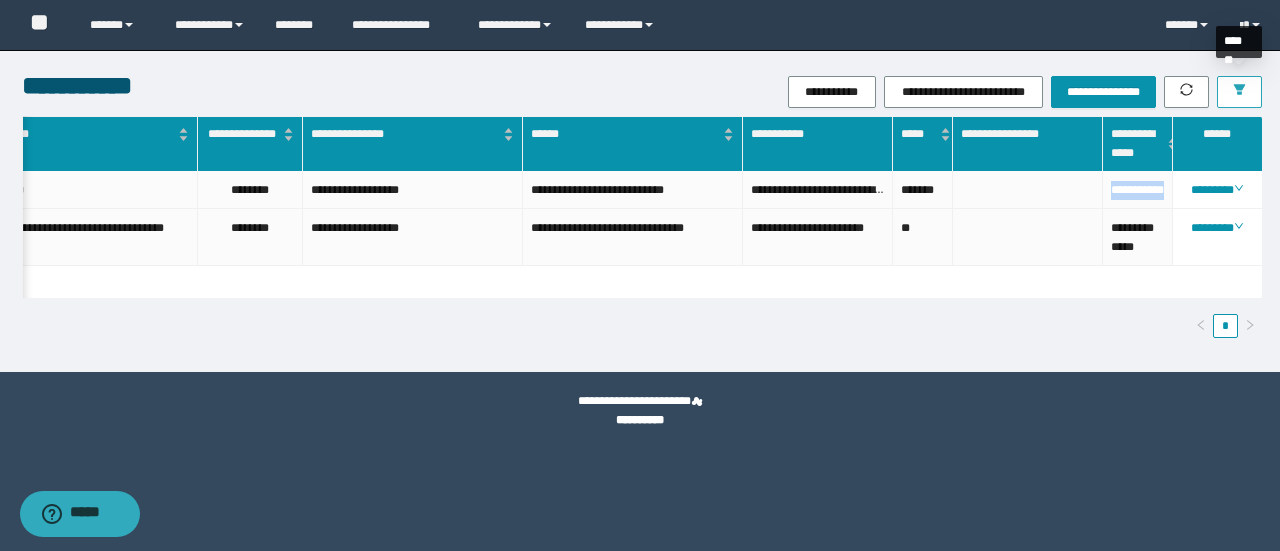 click 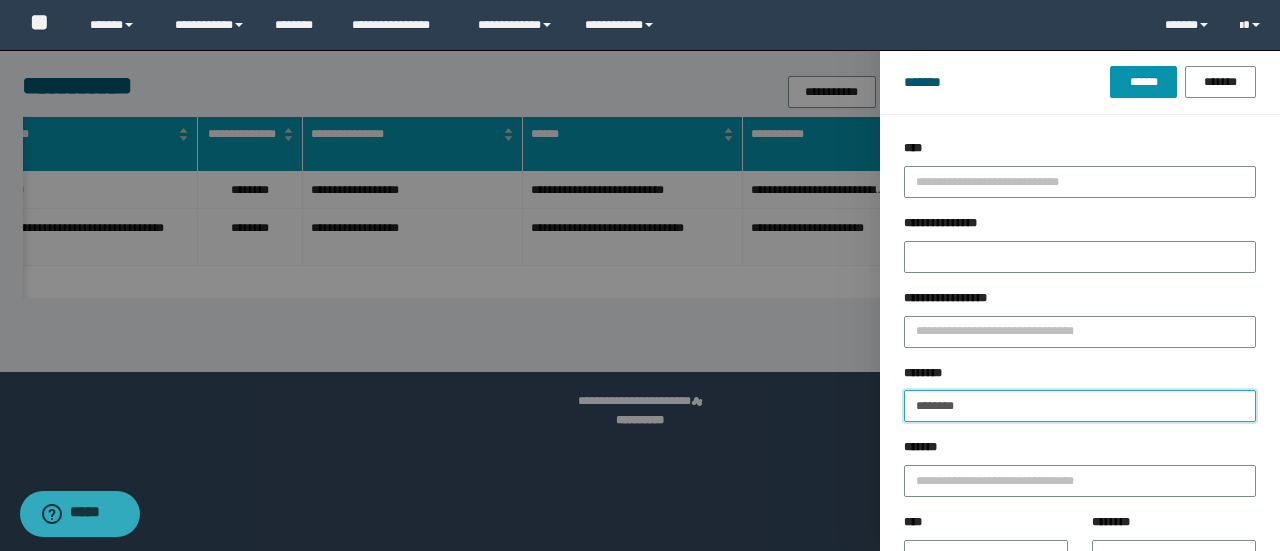 drag, startPoint x: 988, startPoint y: 405, endPoint x: 664, endPoint y: 395, distance: 324.1543 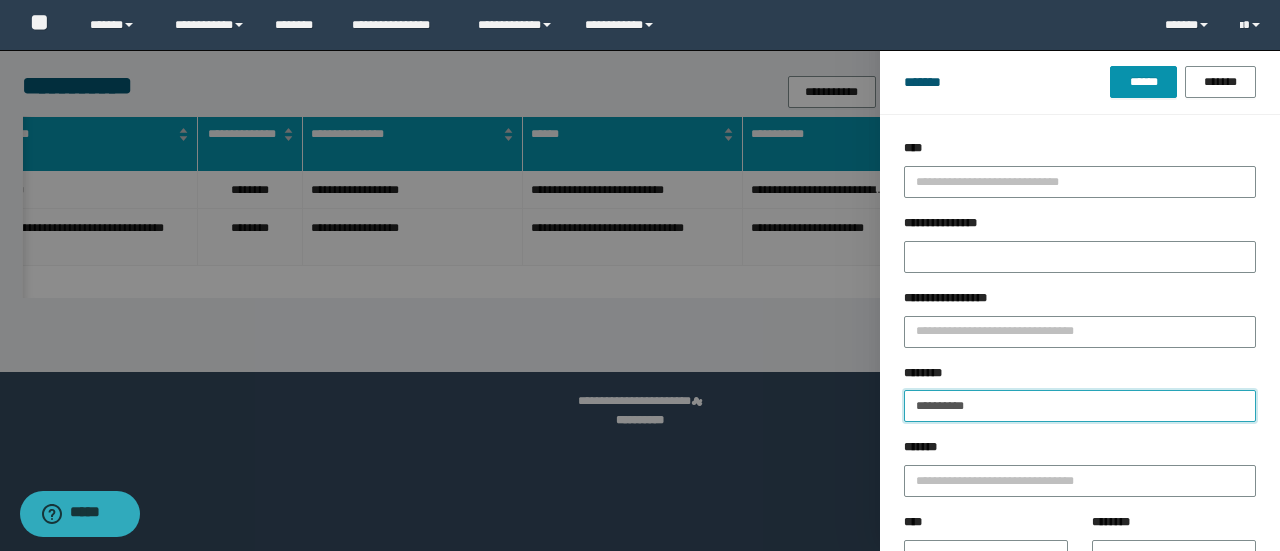 click on "******" at bounding box center (1143, 82) 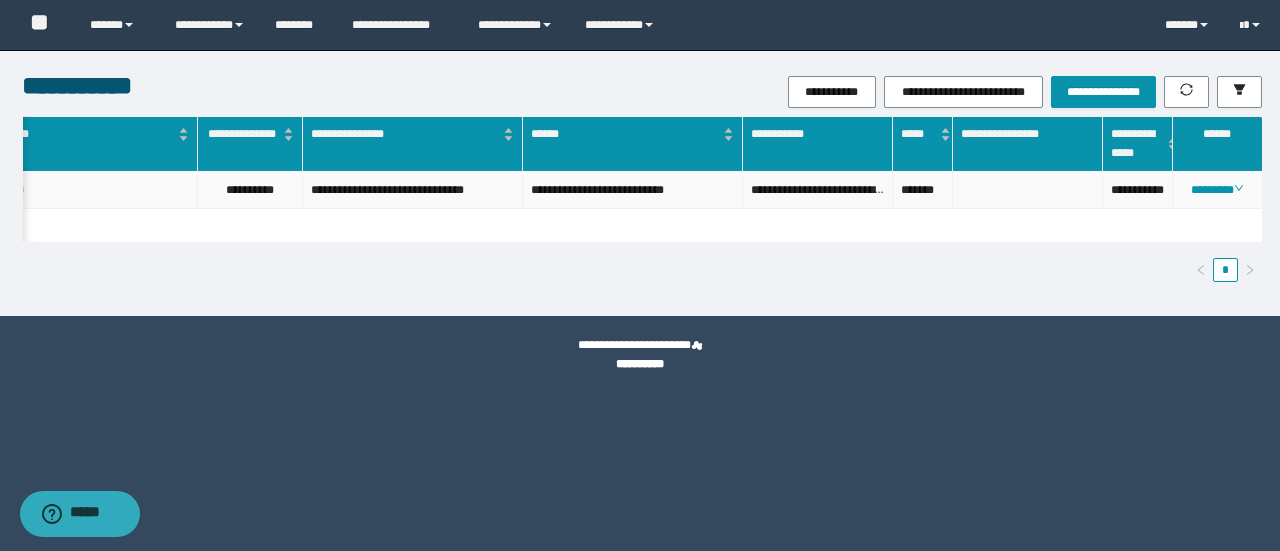 click on "**********" at bounding box center (1138, 190) 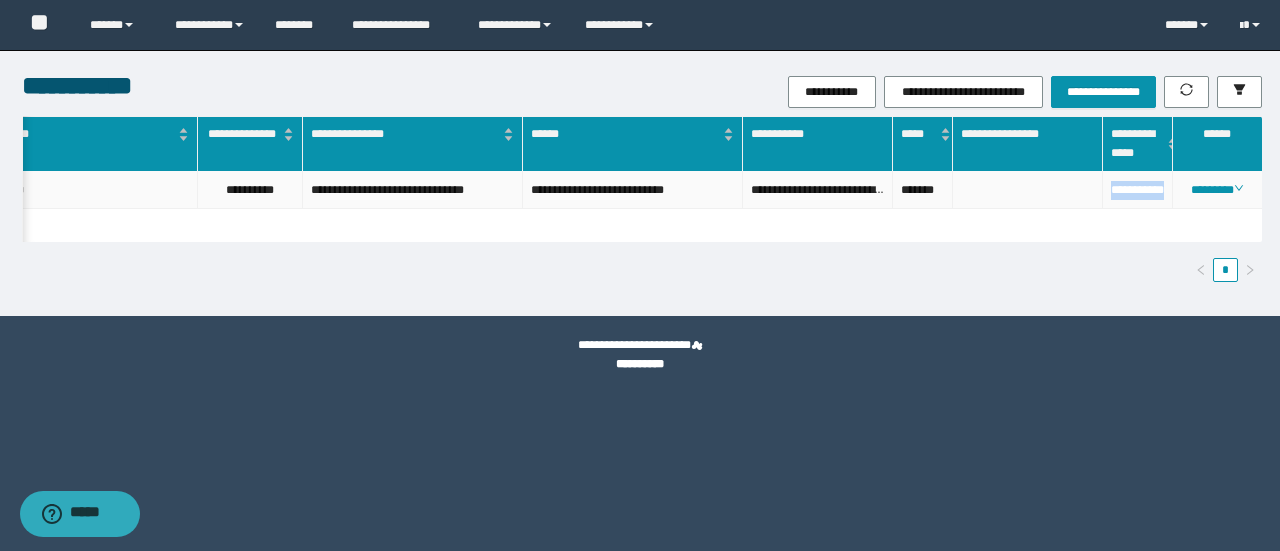 drag, startPoint x: 1134, startPoint y: 193, endPoint x: 1107, endPoint y: 218, distance: 36.796738 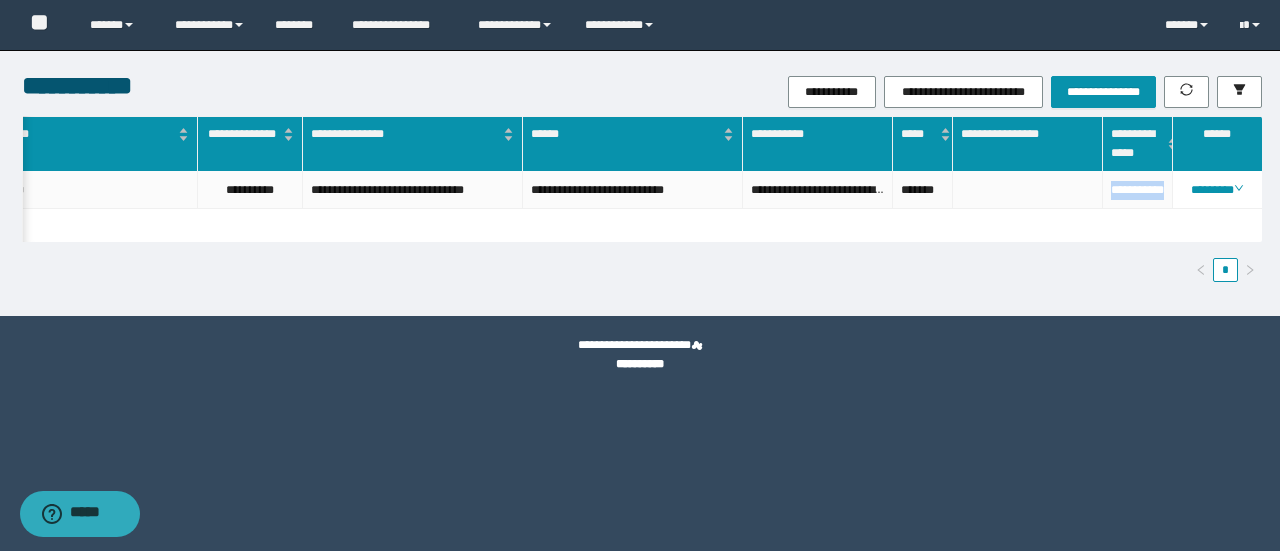 copy on "**********" 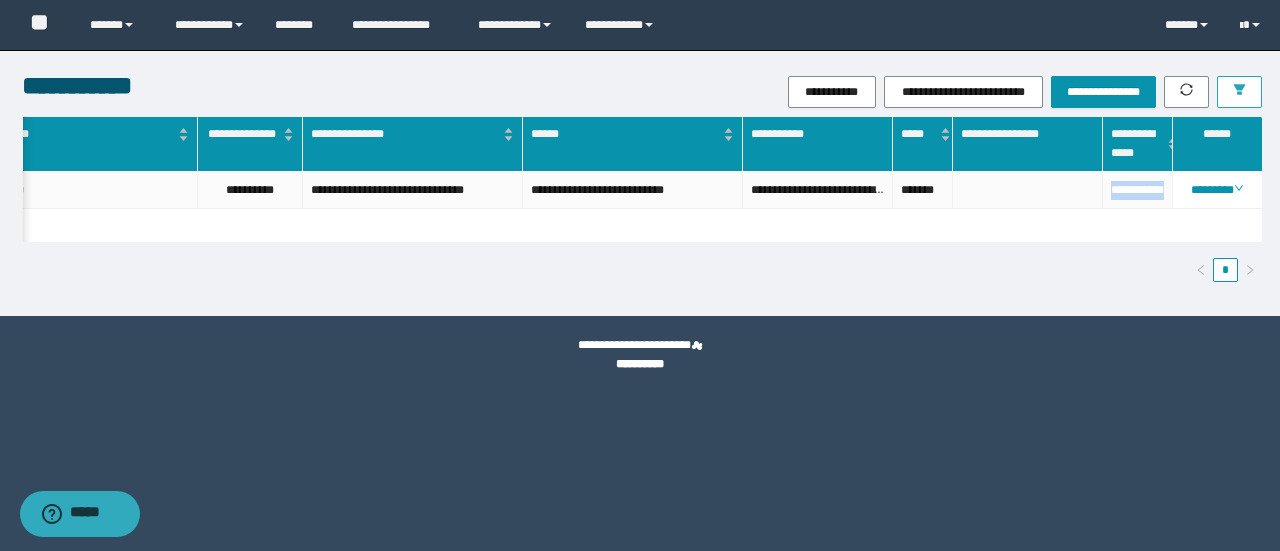 click at bounding box center [1239, 91] 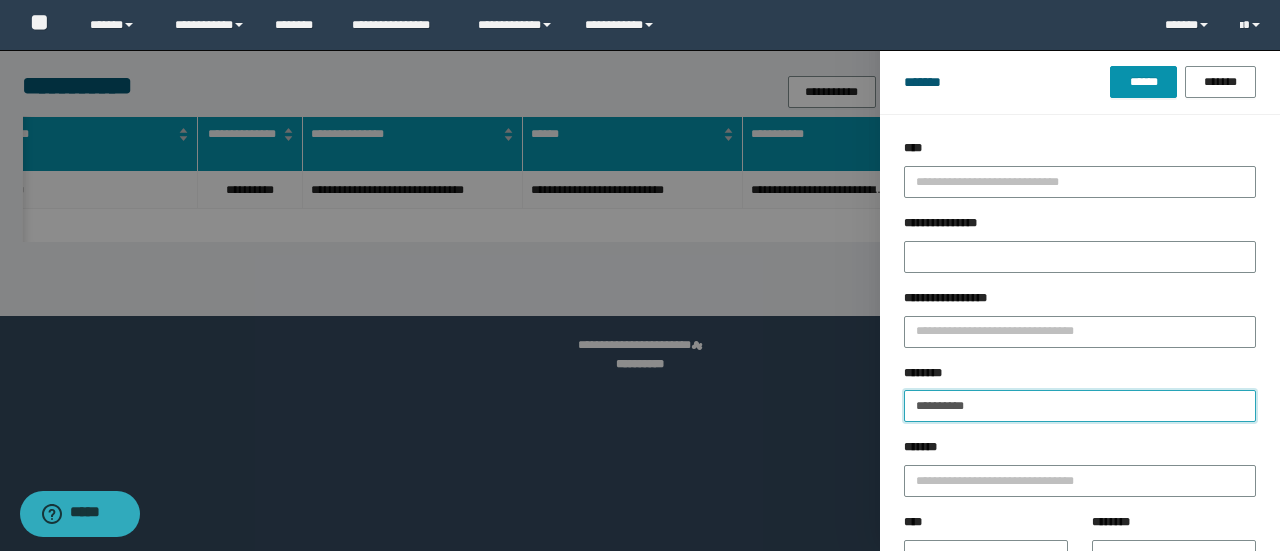 click on "**********" at bounding box center (640, 275) 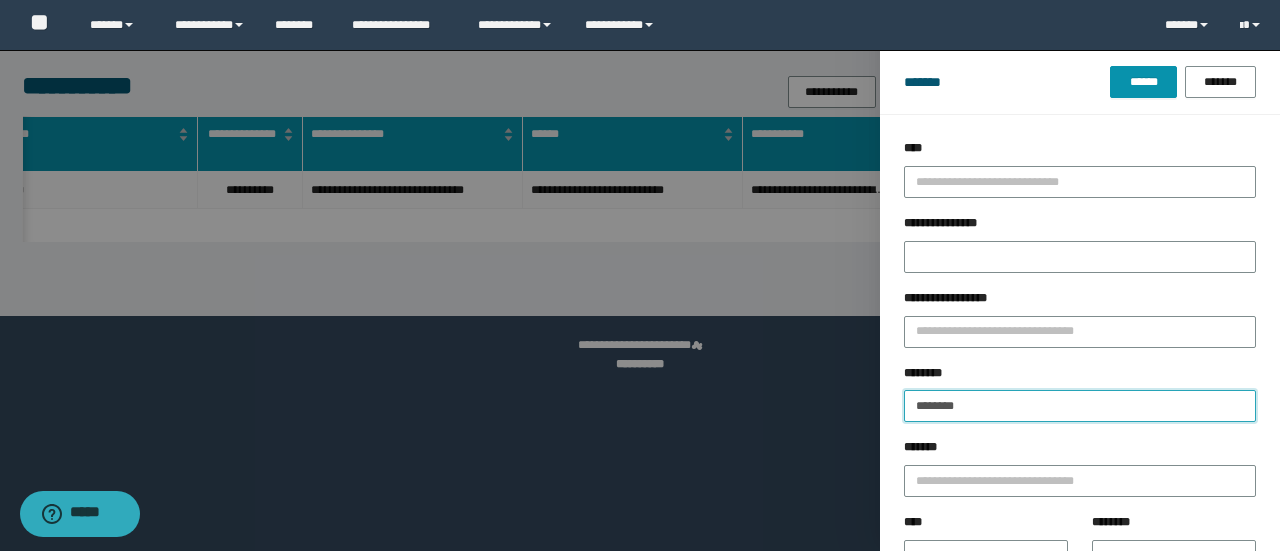 click on "******" at bounding box center (1143, 82) 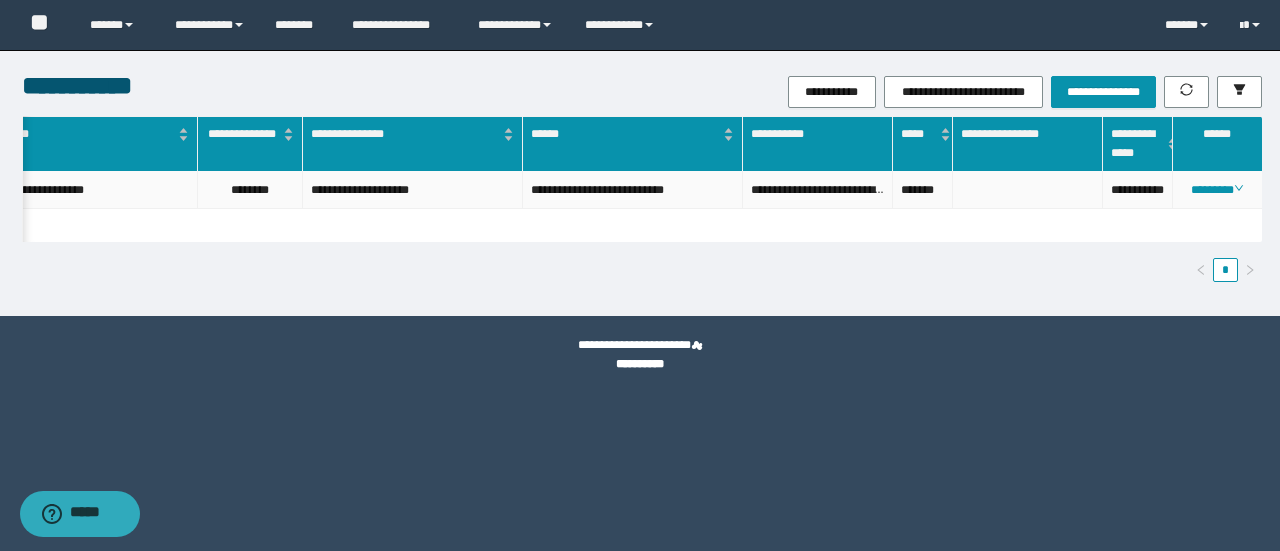 click on "**********" at bounding box center [1138, 190] 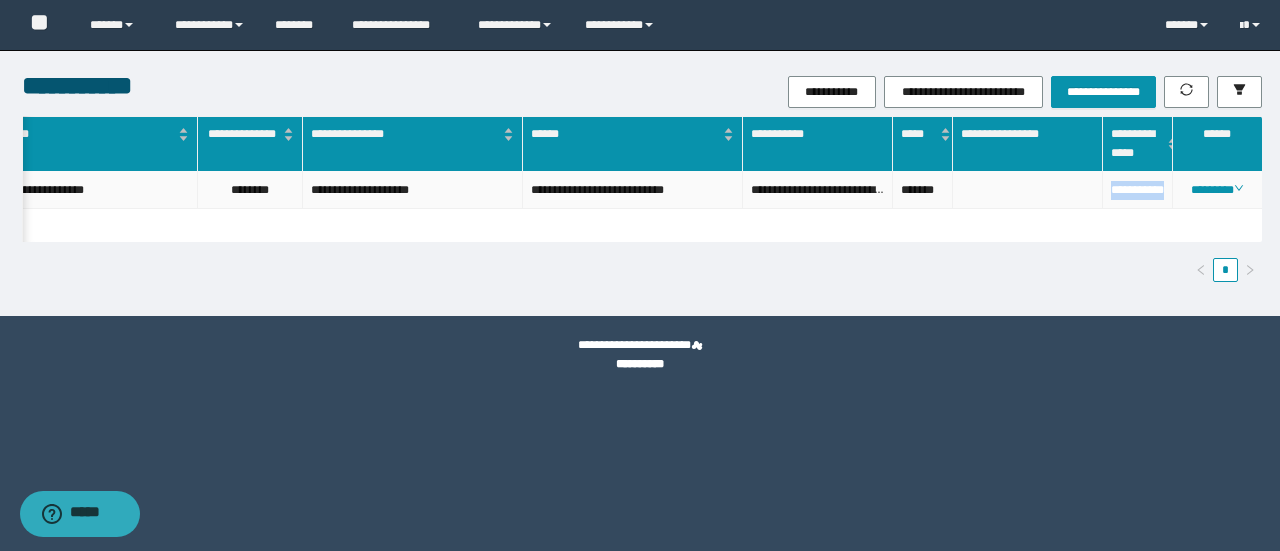 click on "**********" at bounding box center (1138, 190) 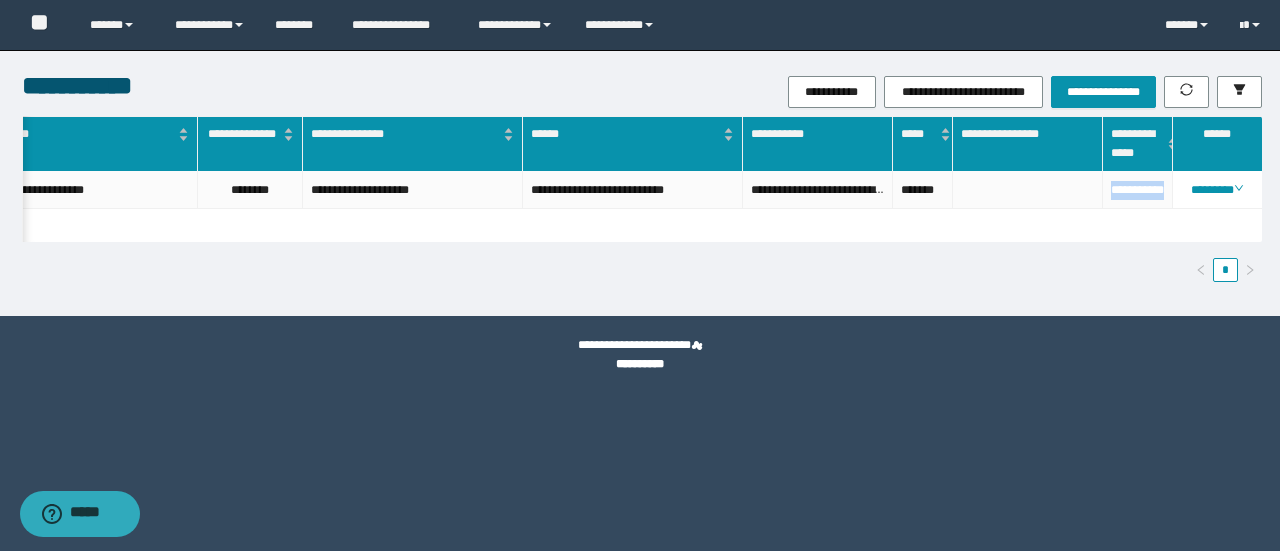 copy on "**********" 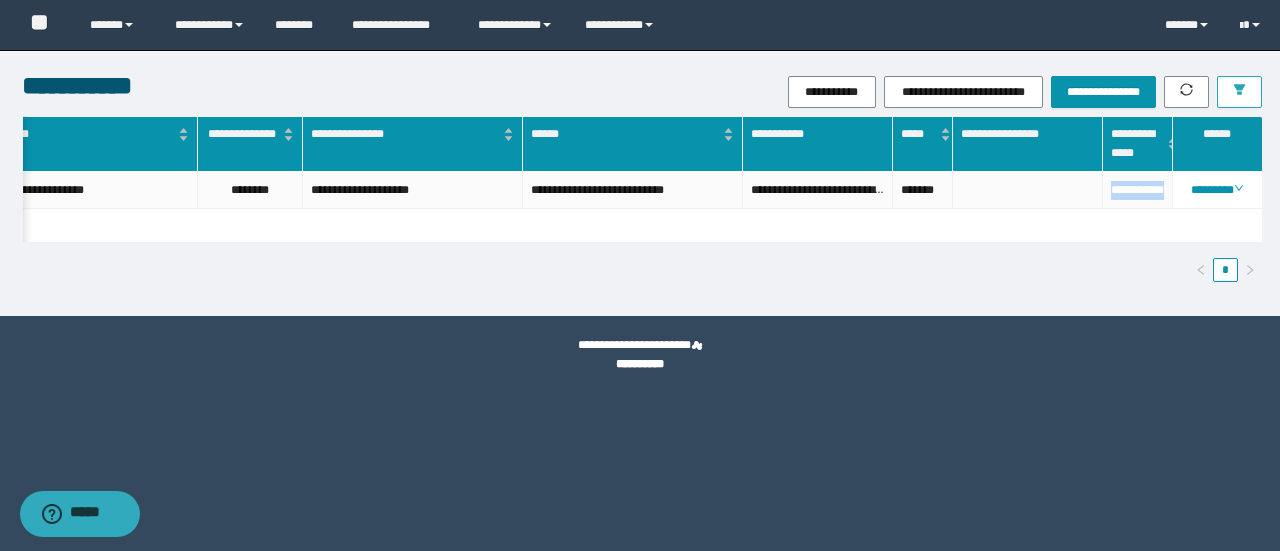click at bounding box center [1239, 92] 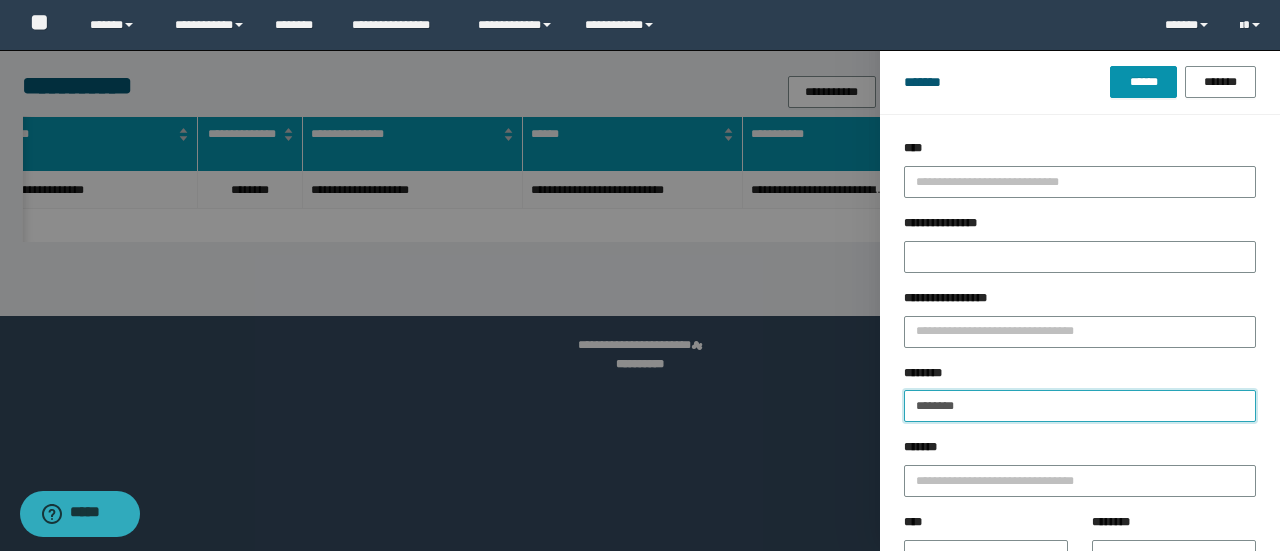 click on "**********" at bounding box center [640, 275] 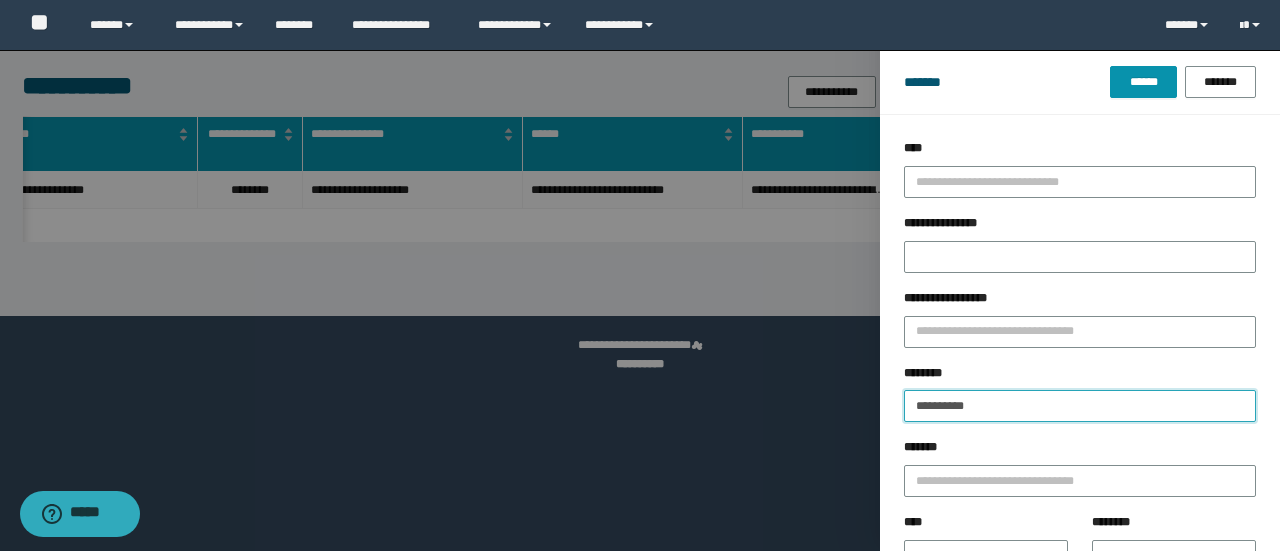 click on "******" at bounding box center [1143, 82] 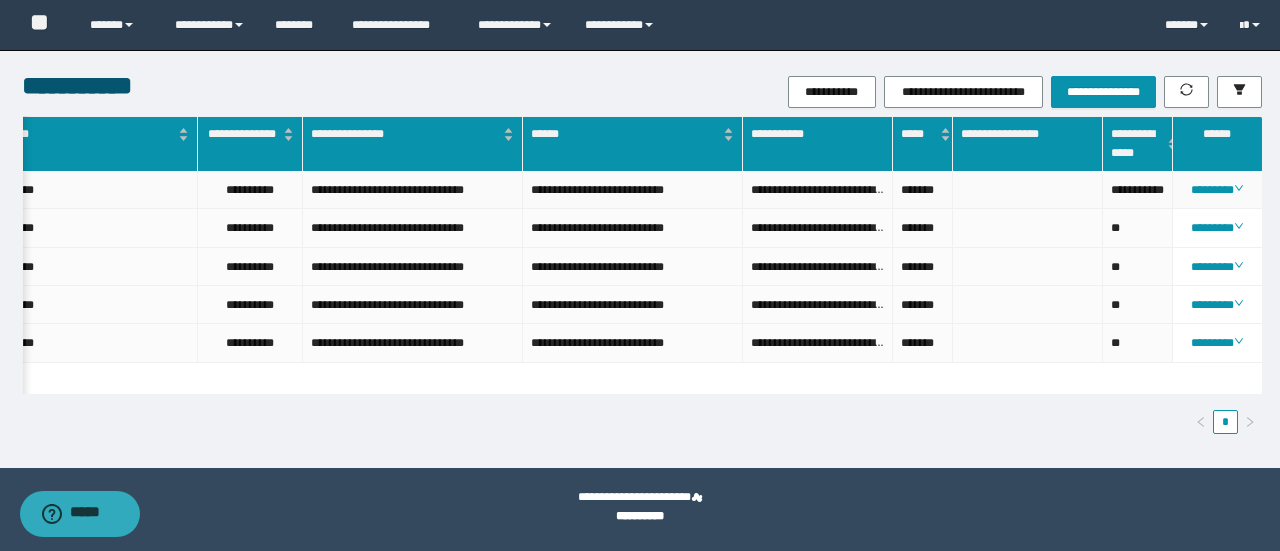 click on "**********" at bounding box center [1138, 190] 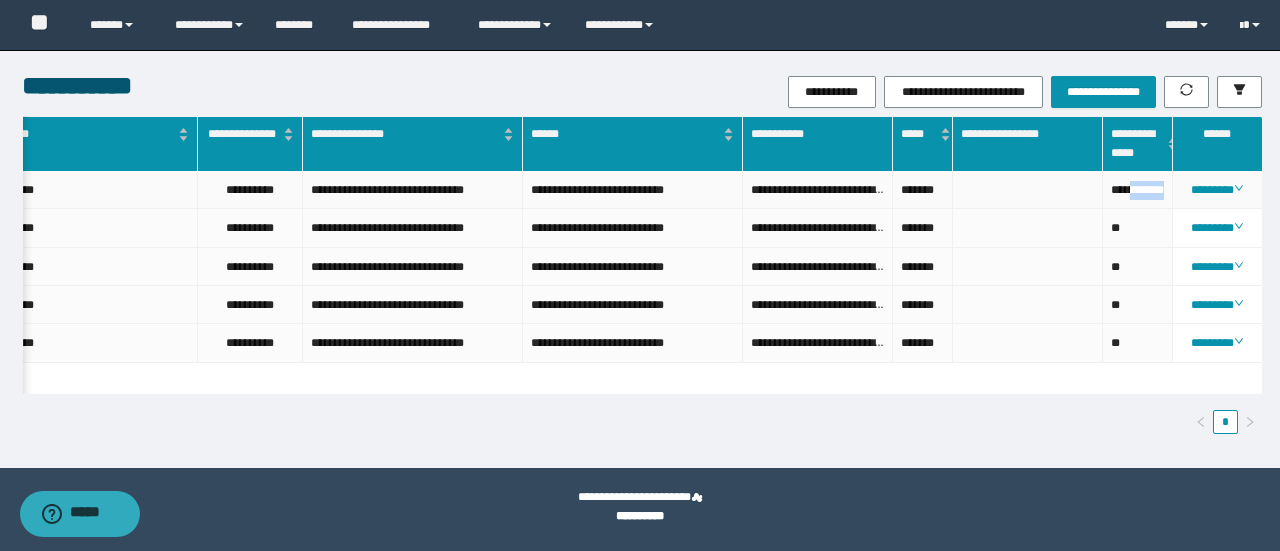 click on "**********" at bounding box center [1138, 190] 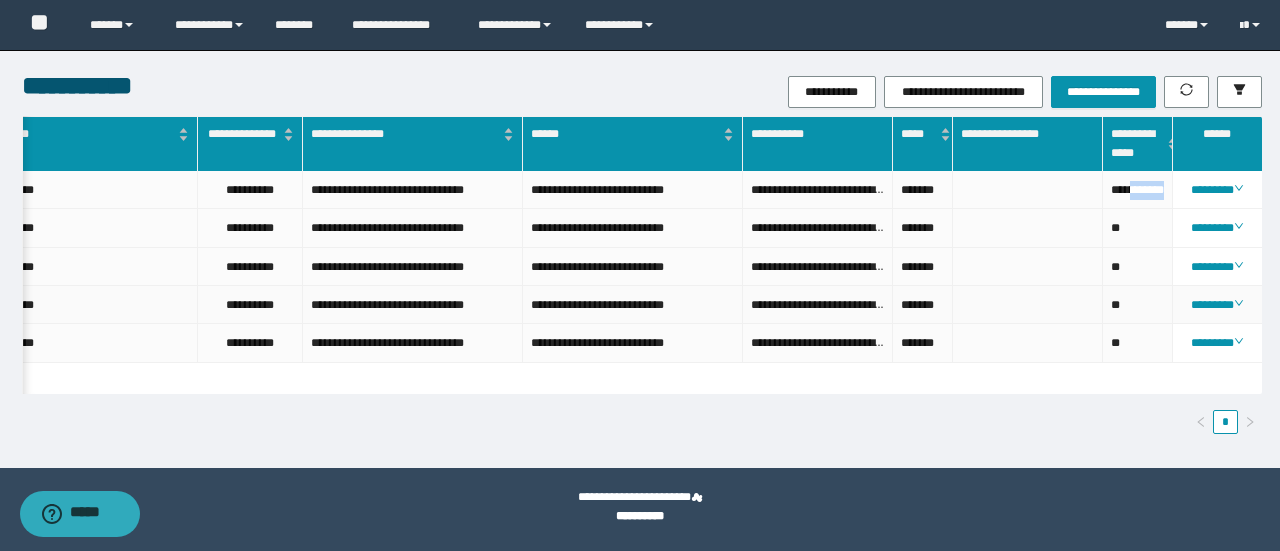 copy on "*******" 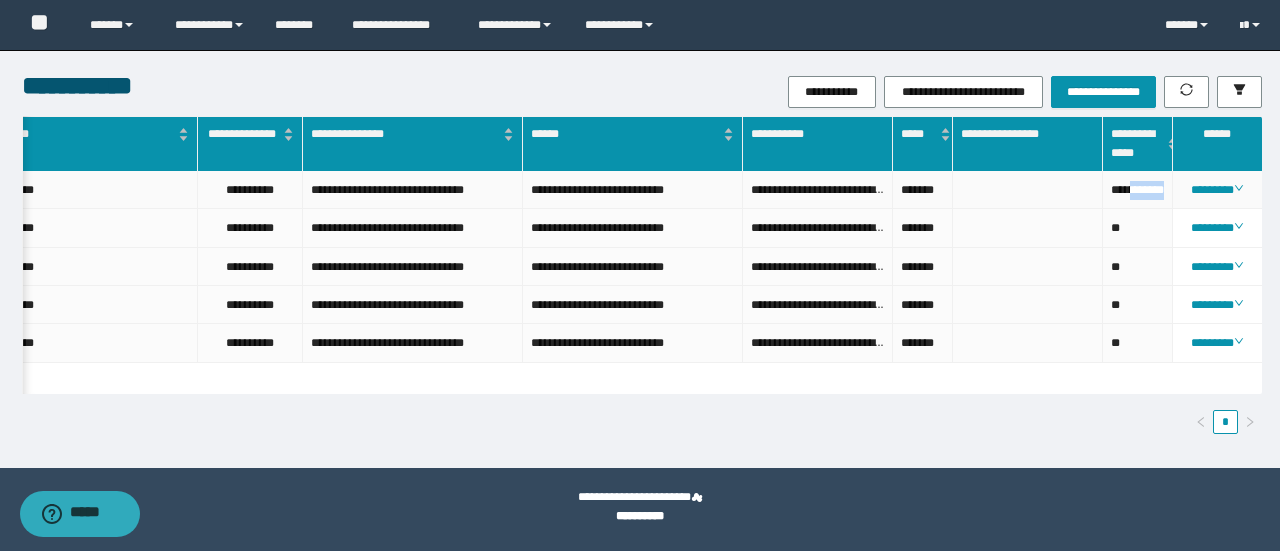 click on "**********" at bounding box center (1138, 190) 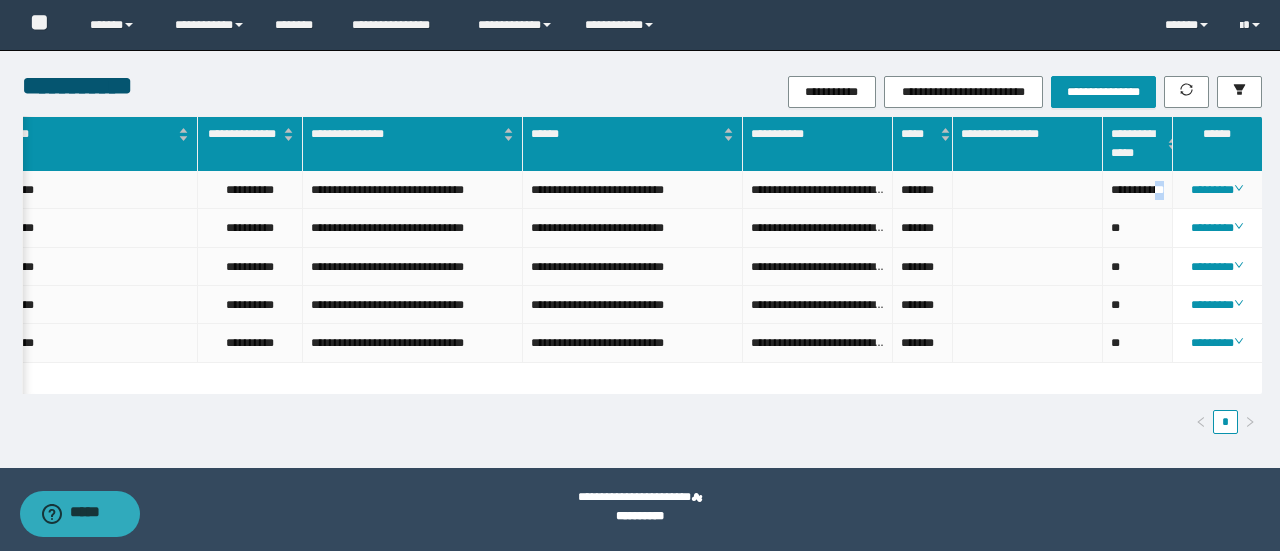 drag, startPoint x: 1119, startPoint y: 203, endPoint x: 1115, endPoint y: 221, distance: 18.439089 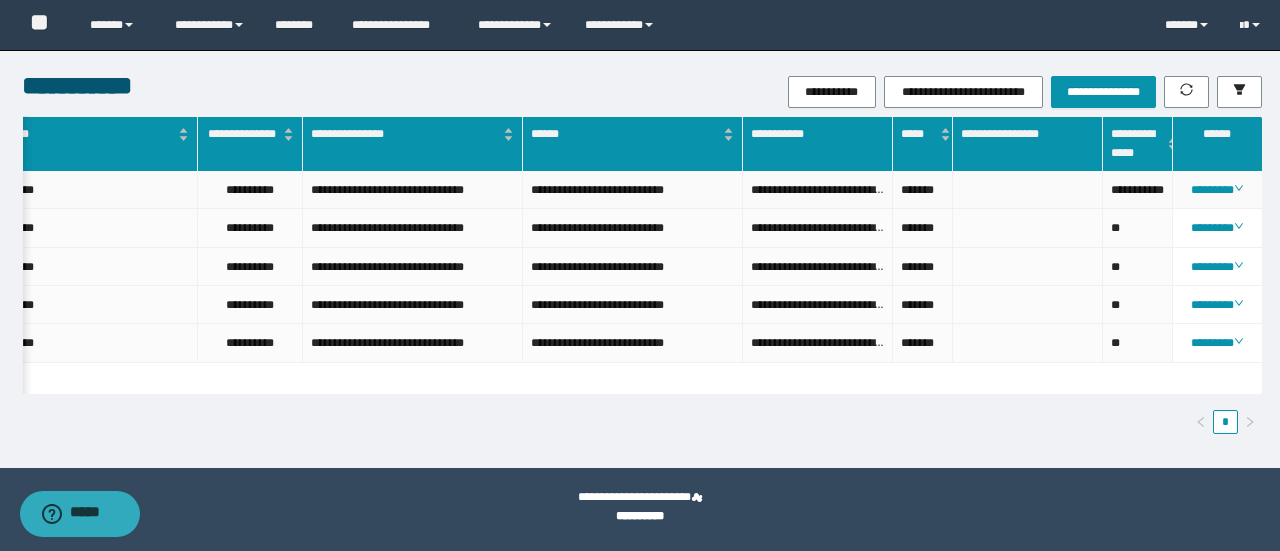 click on "**********" at bounding box center (1138, 190) 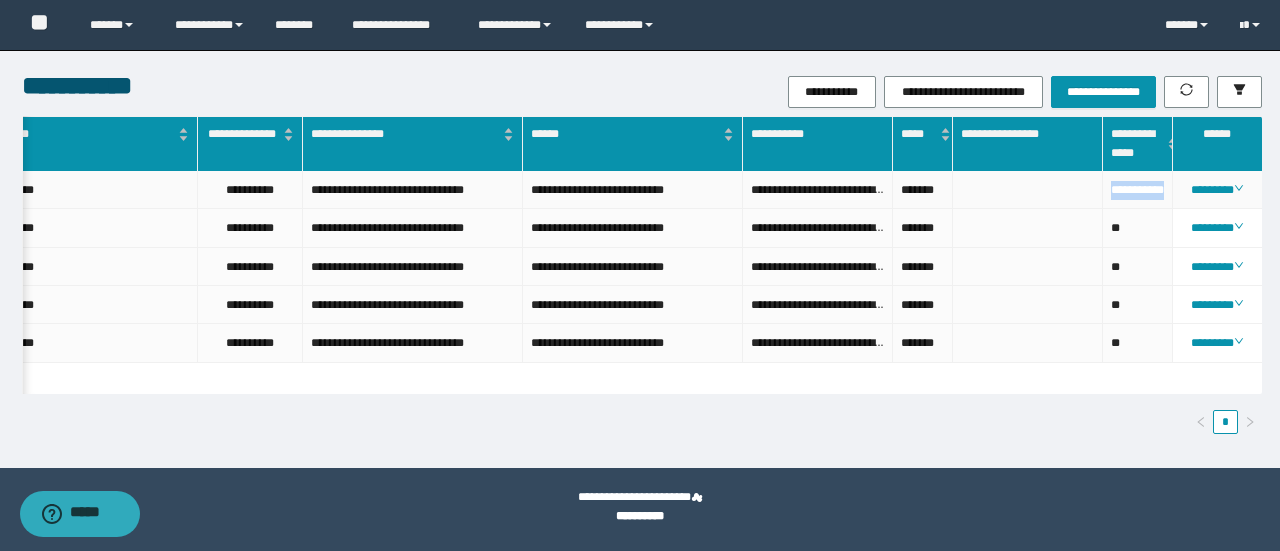 click on "**********" at bounding box center [1138, 190] 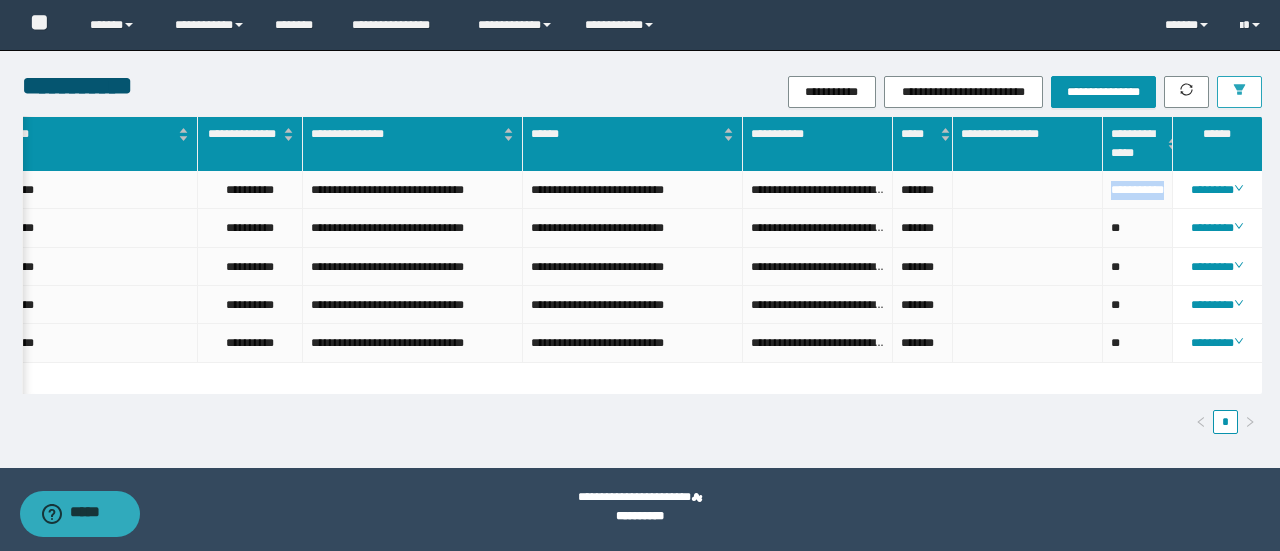 click at bounding box center (1239, 92) 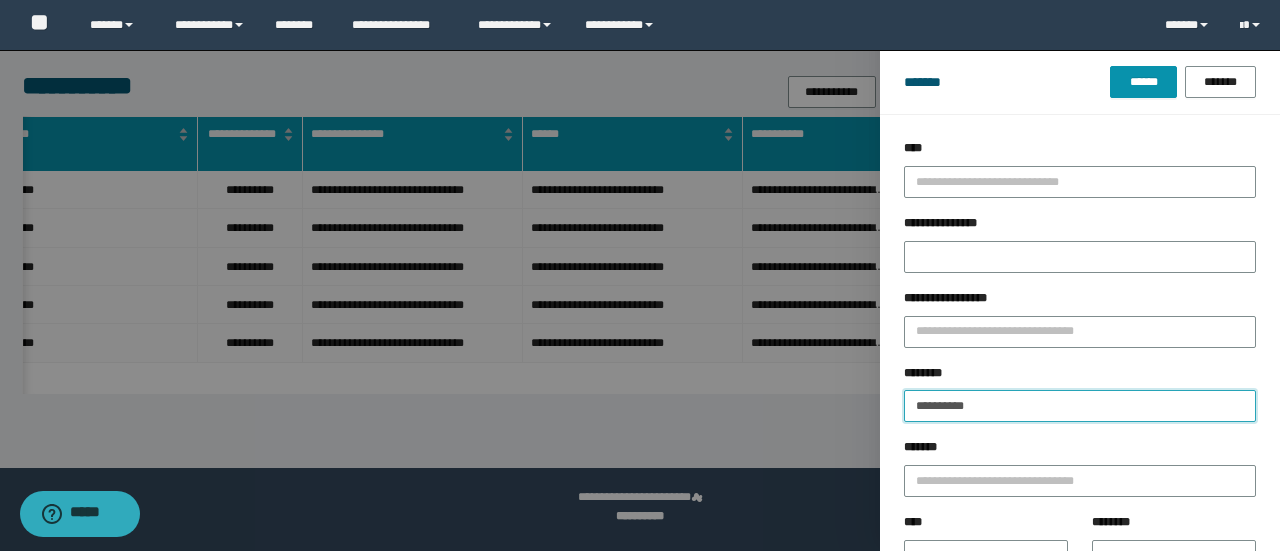 click on "**********" at bounding box center [640, 275] 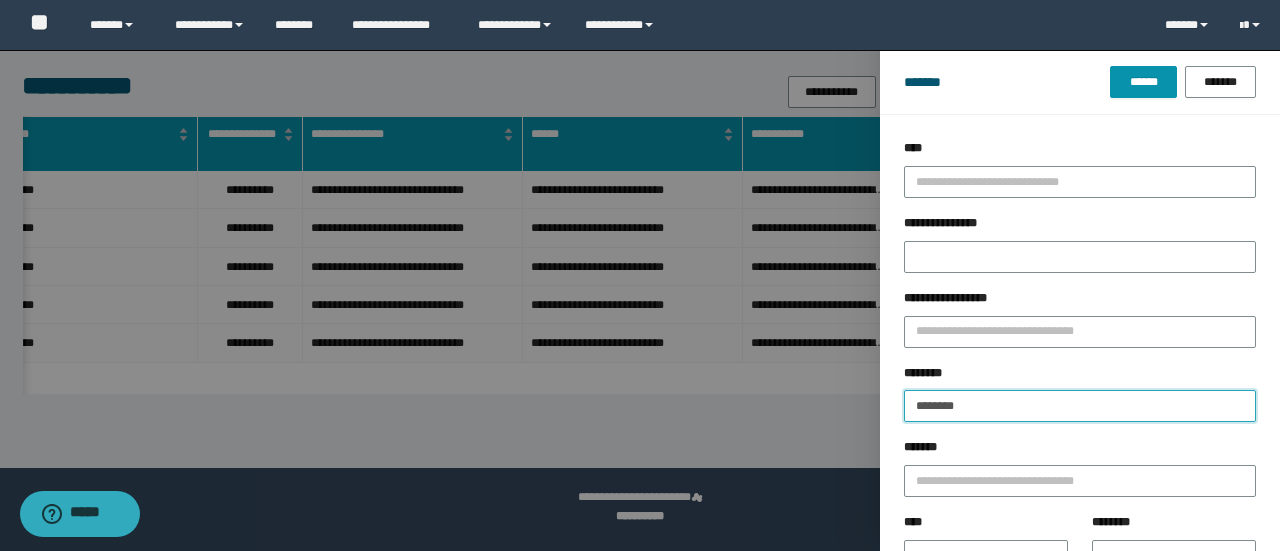 type on "********" 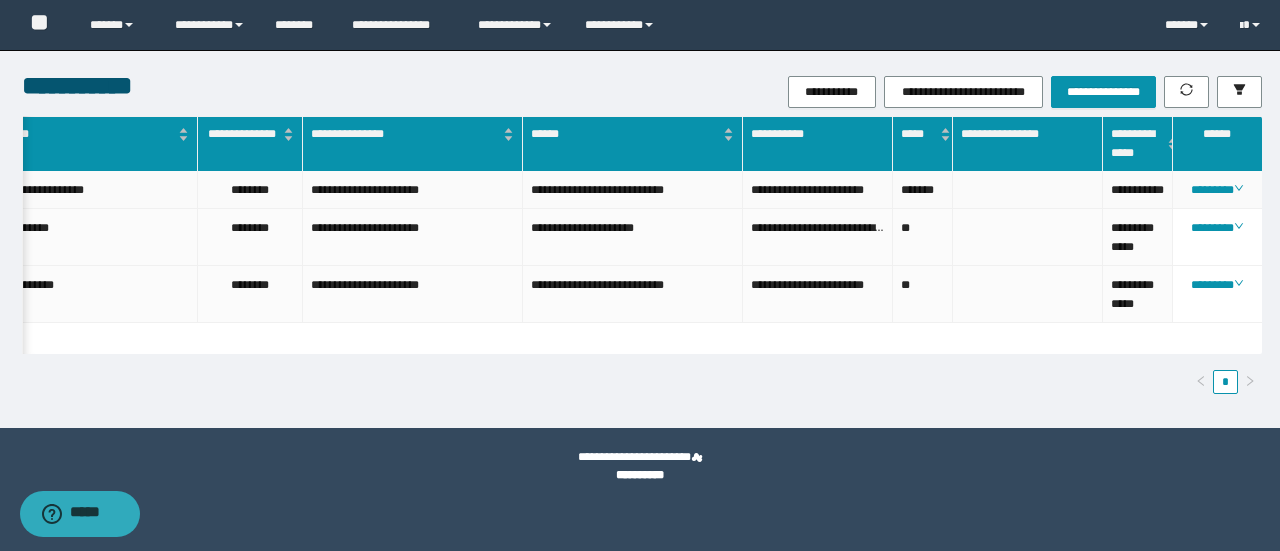 click on "**********" at bounding box center [1138, 190] 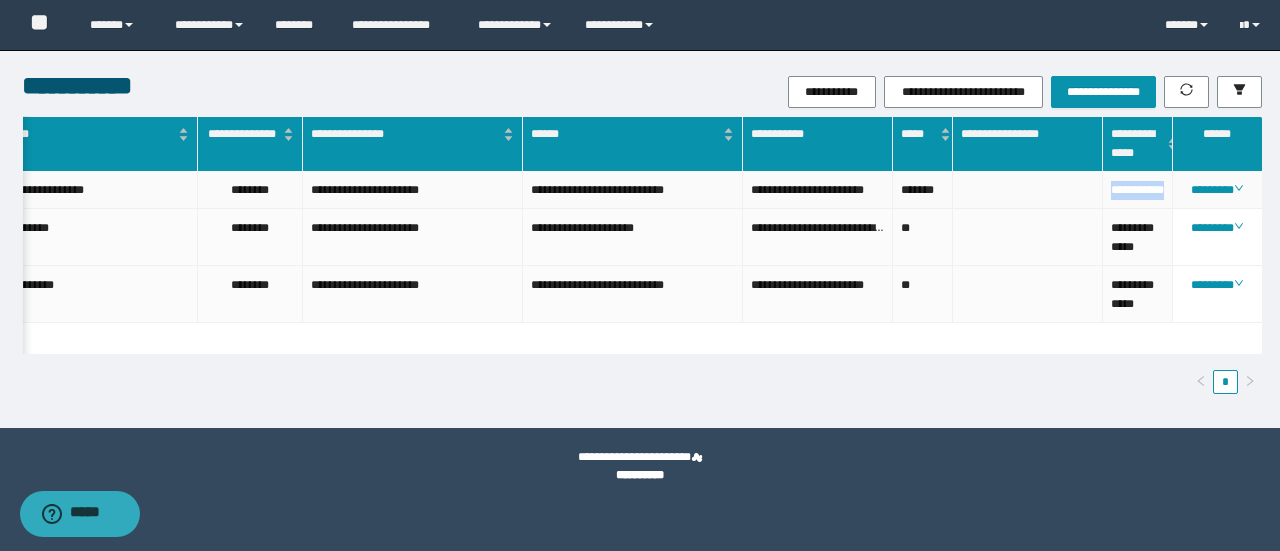 click on "**********" at bounding box center [1138, 190] 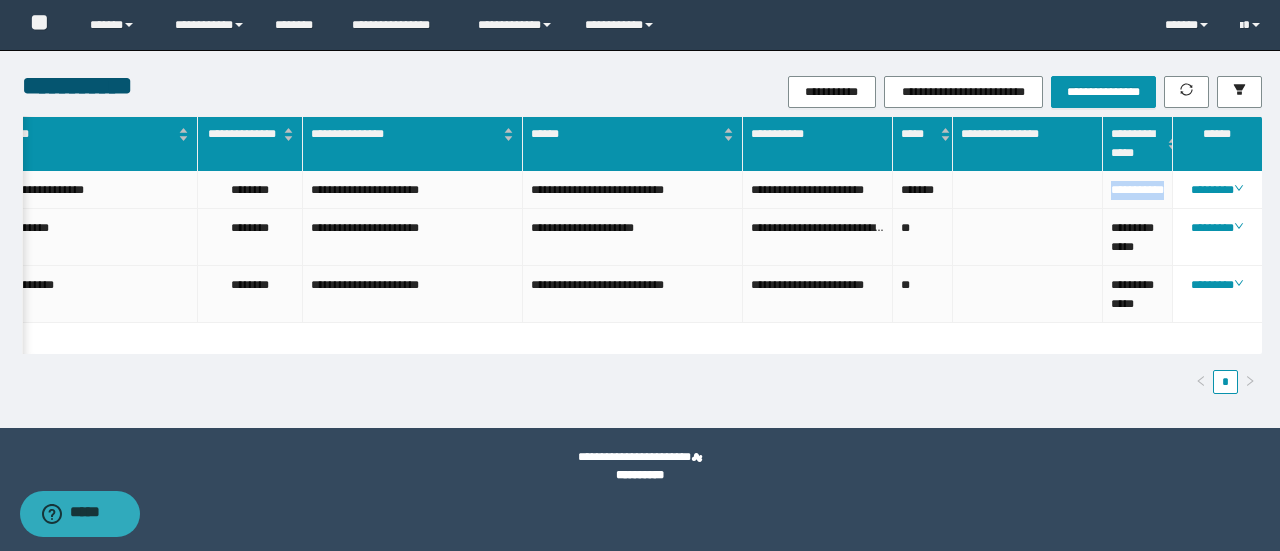 scroll, scrollTop: 0, scrollLeft: 107, axis: horizontal 